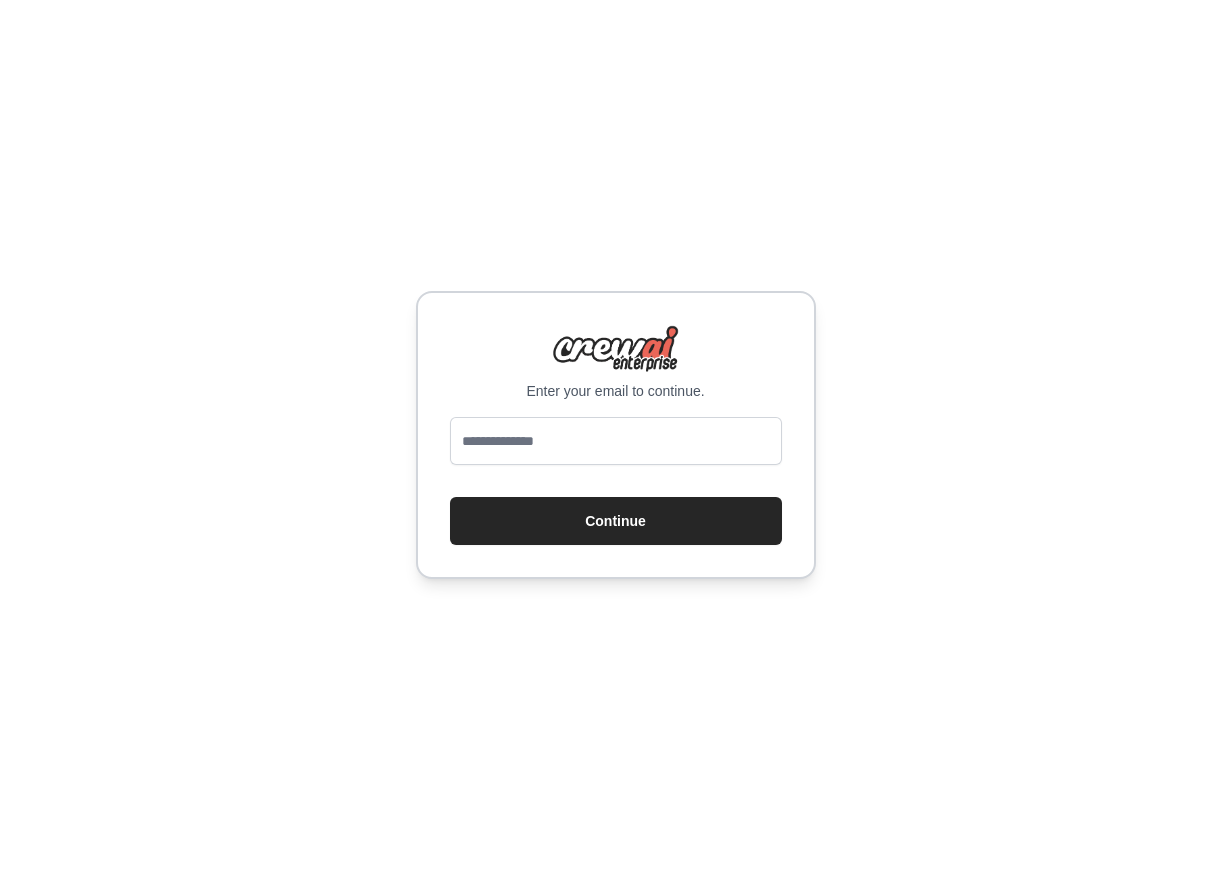 scroll, scrollTop: 0, scrollLeft: 0, axis: both 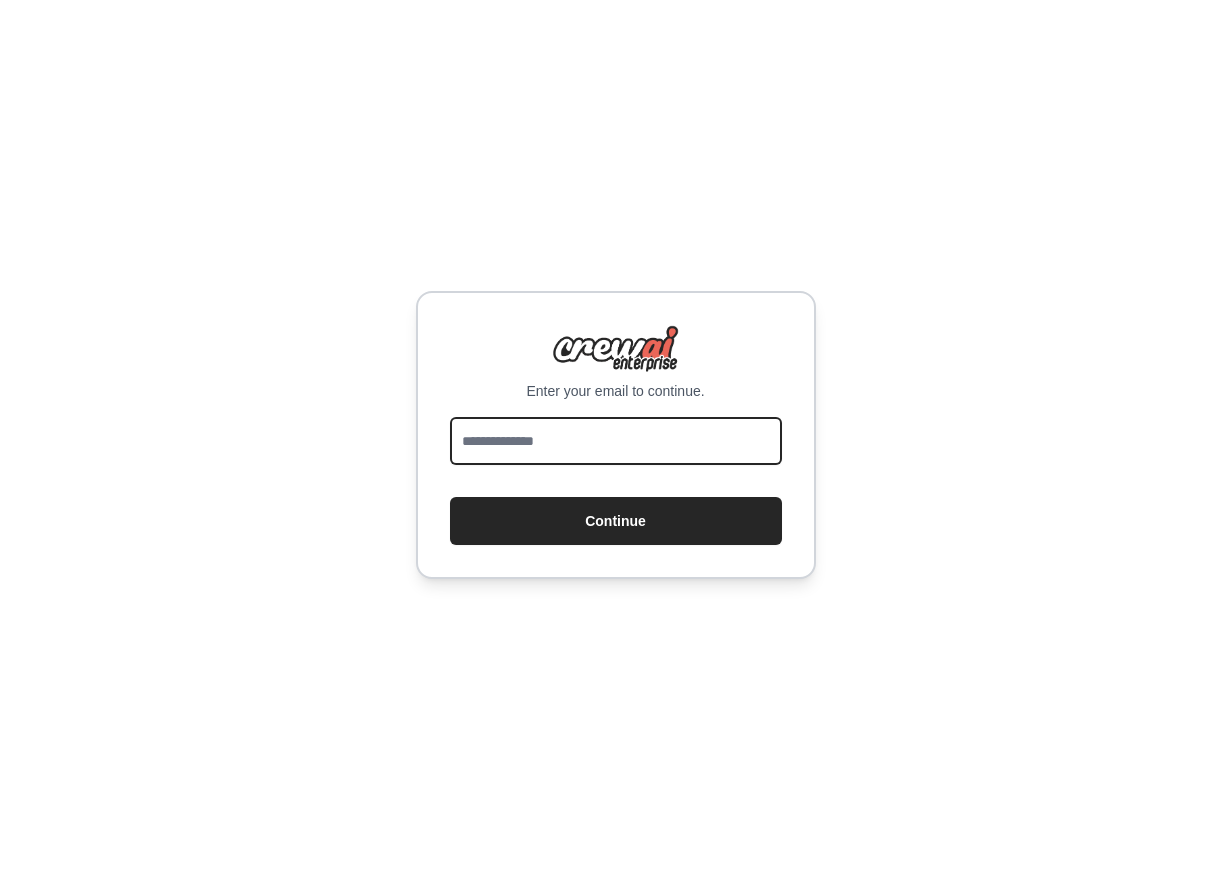 click at bounding box center [616, 441] 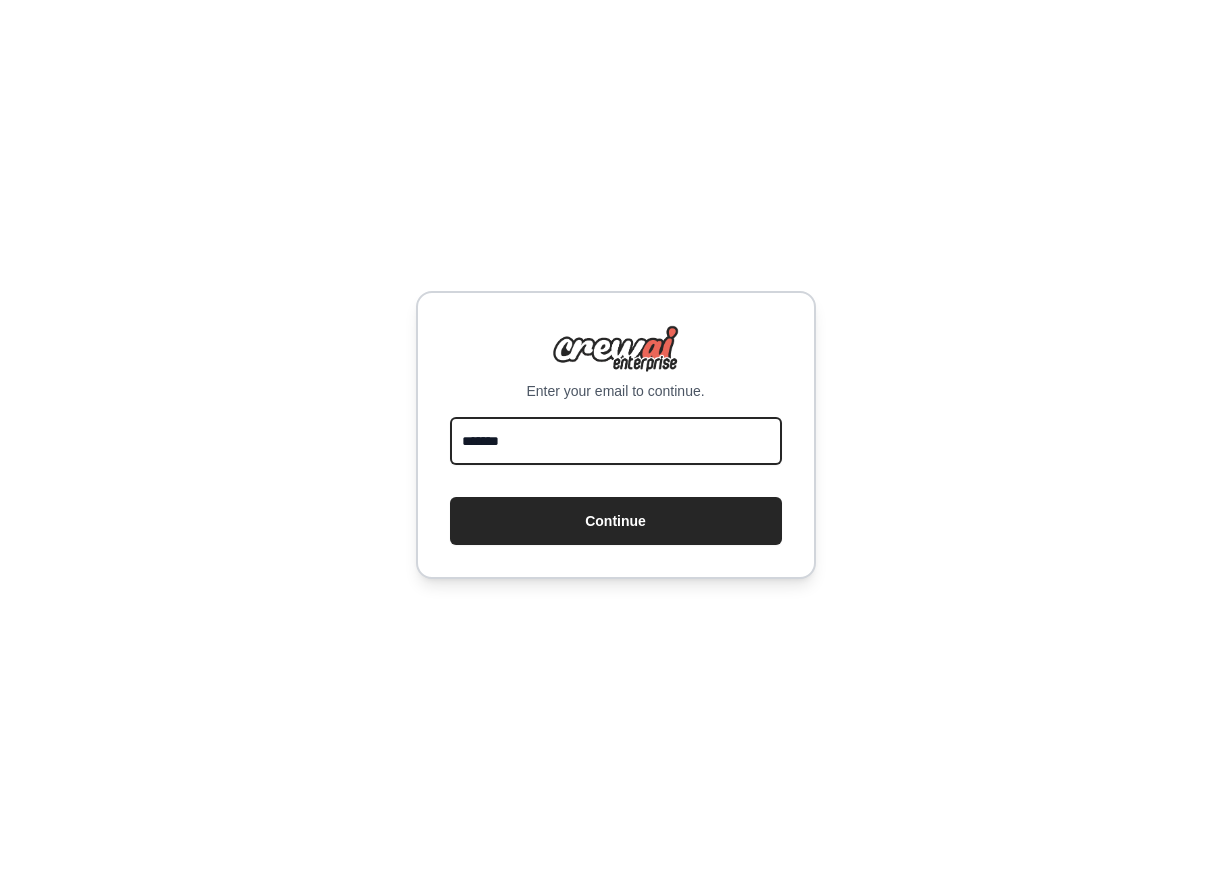 type on "**********" 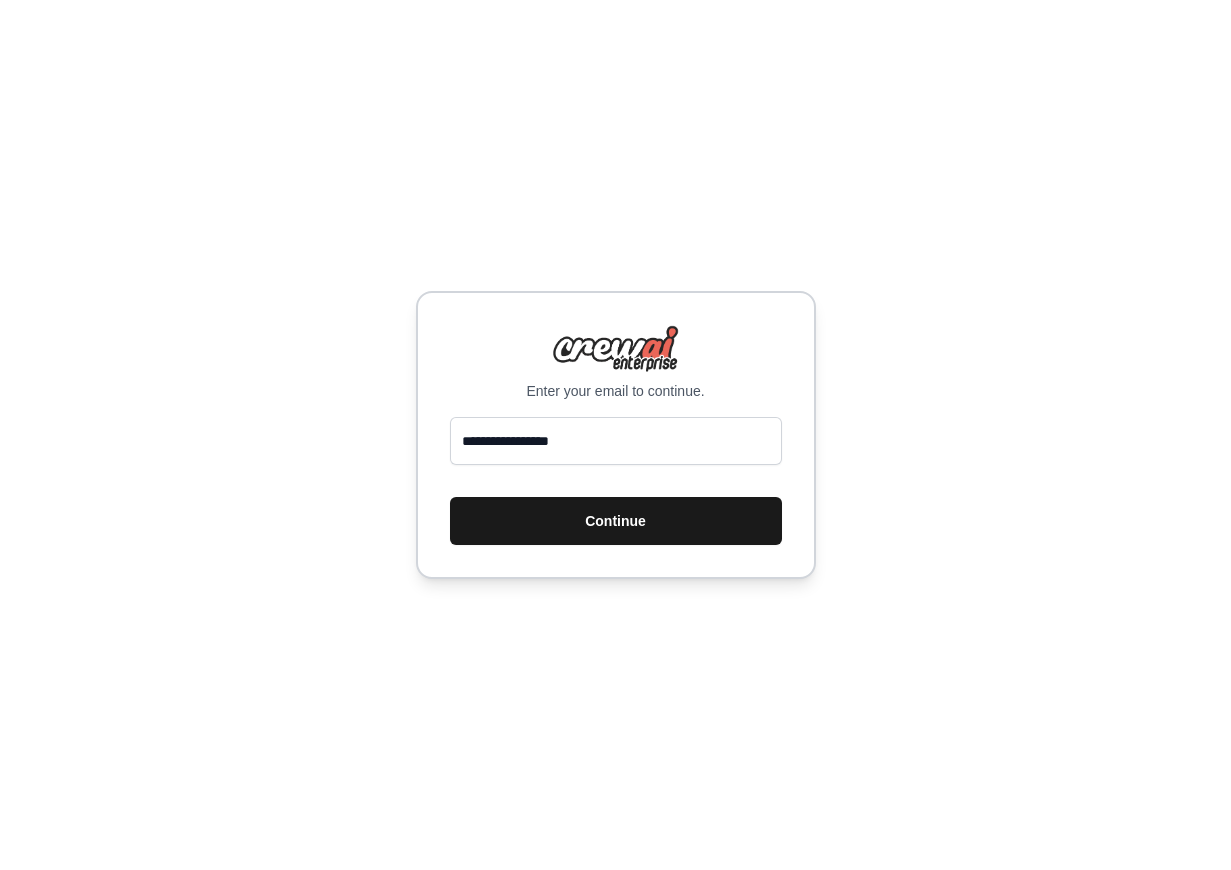 click on "Continue" at bounding box center [616, 521] 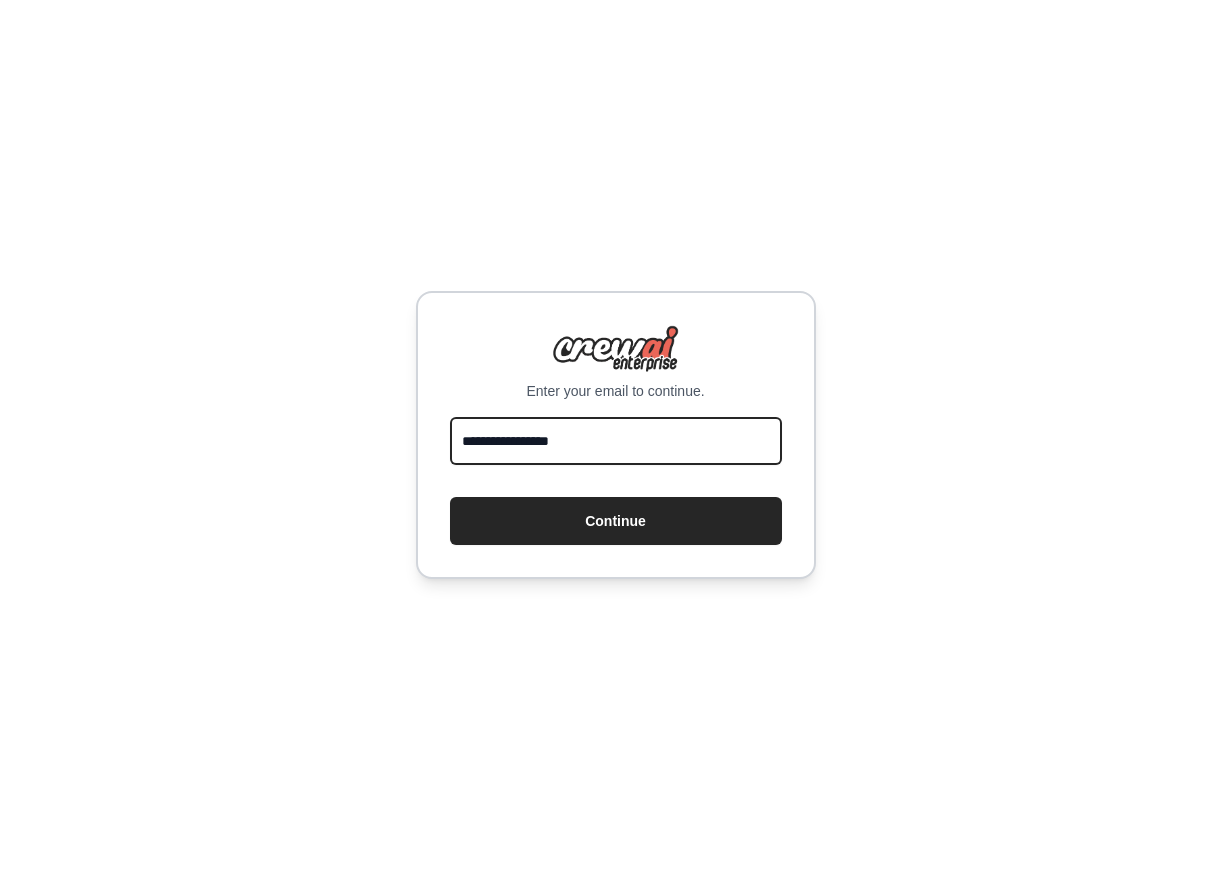 click on "**********" at bounding box center (616, 441) 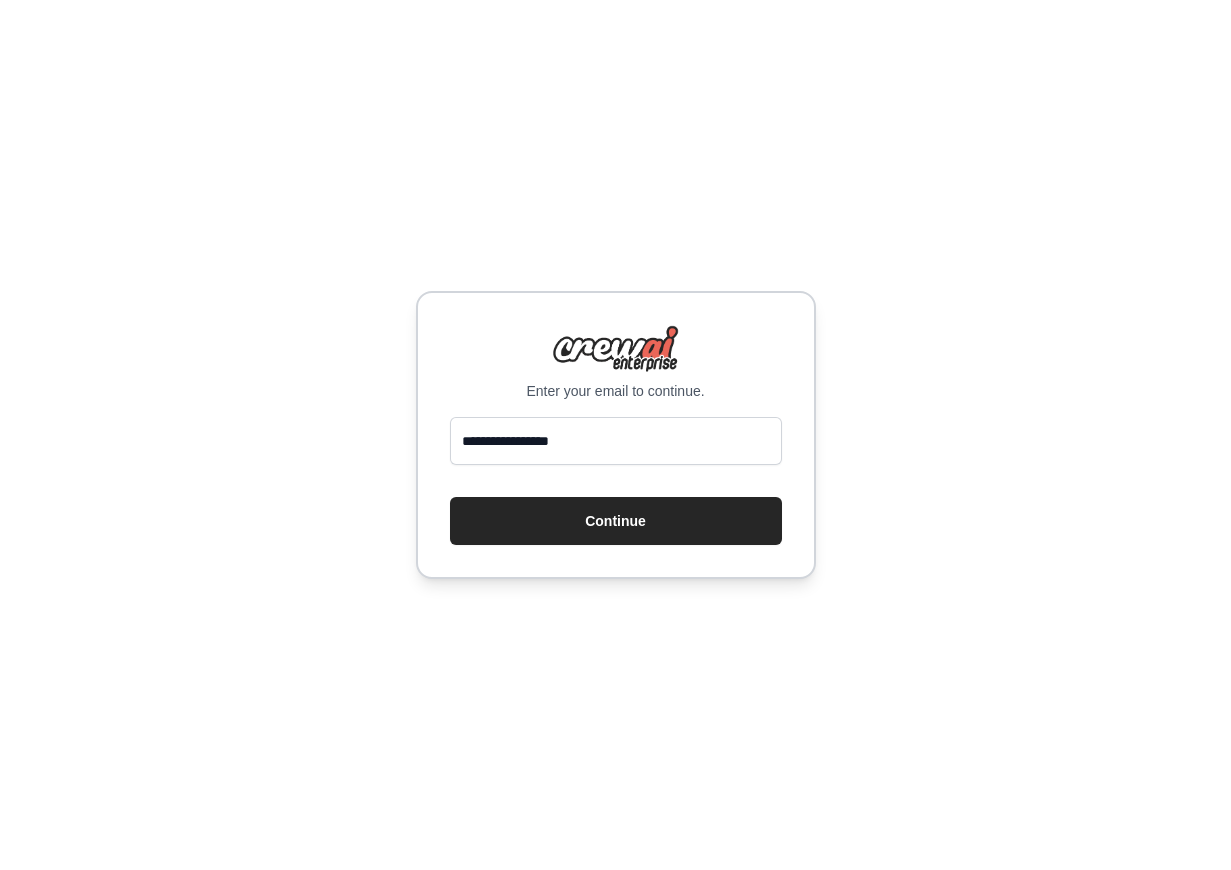 click on "**********" at bounding box center (616, 435) 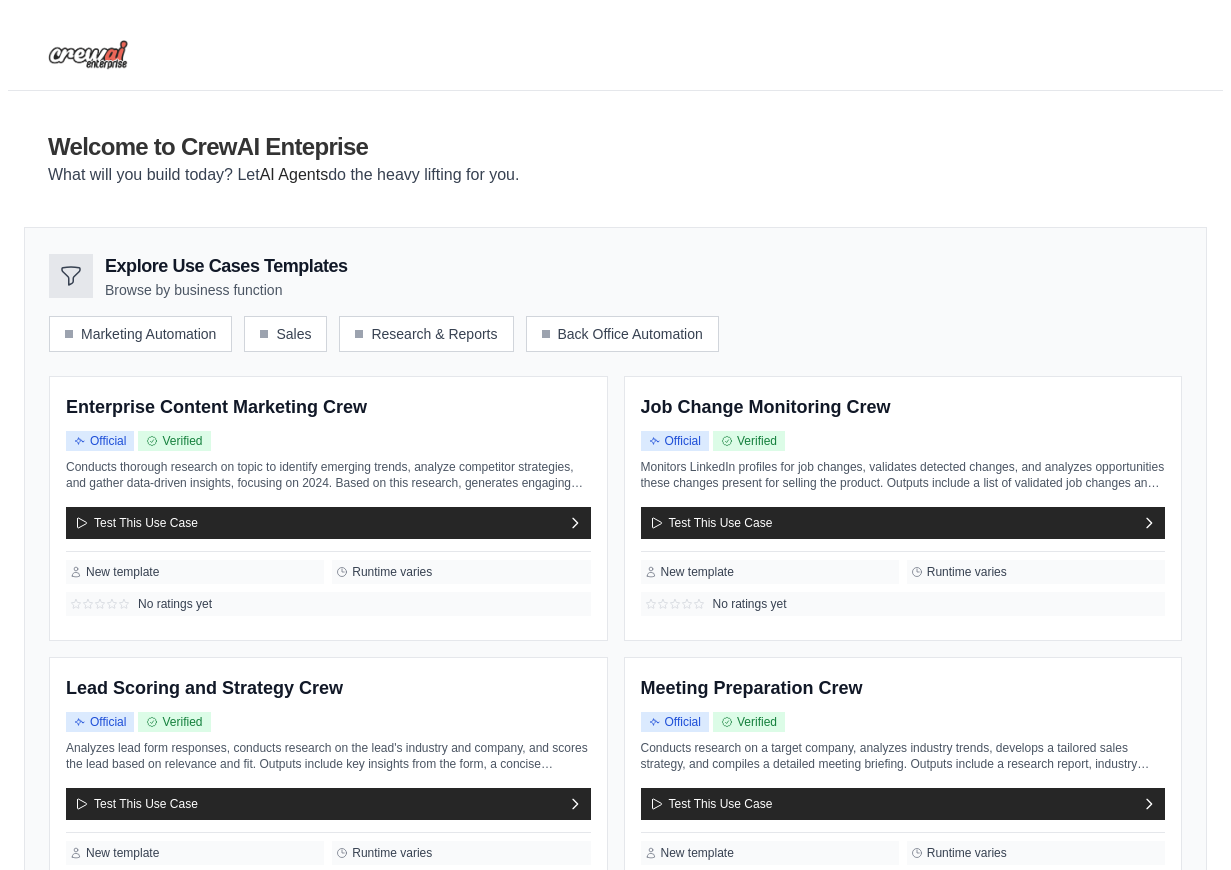 scroll, scrollTop: 0, scrollLeft: 0, axis: both 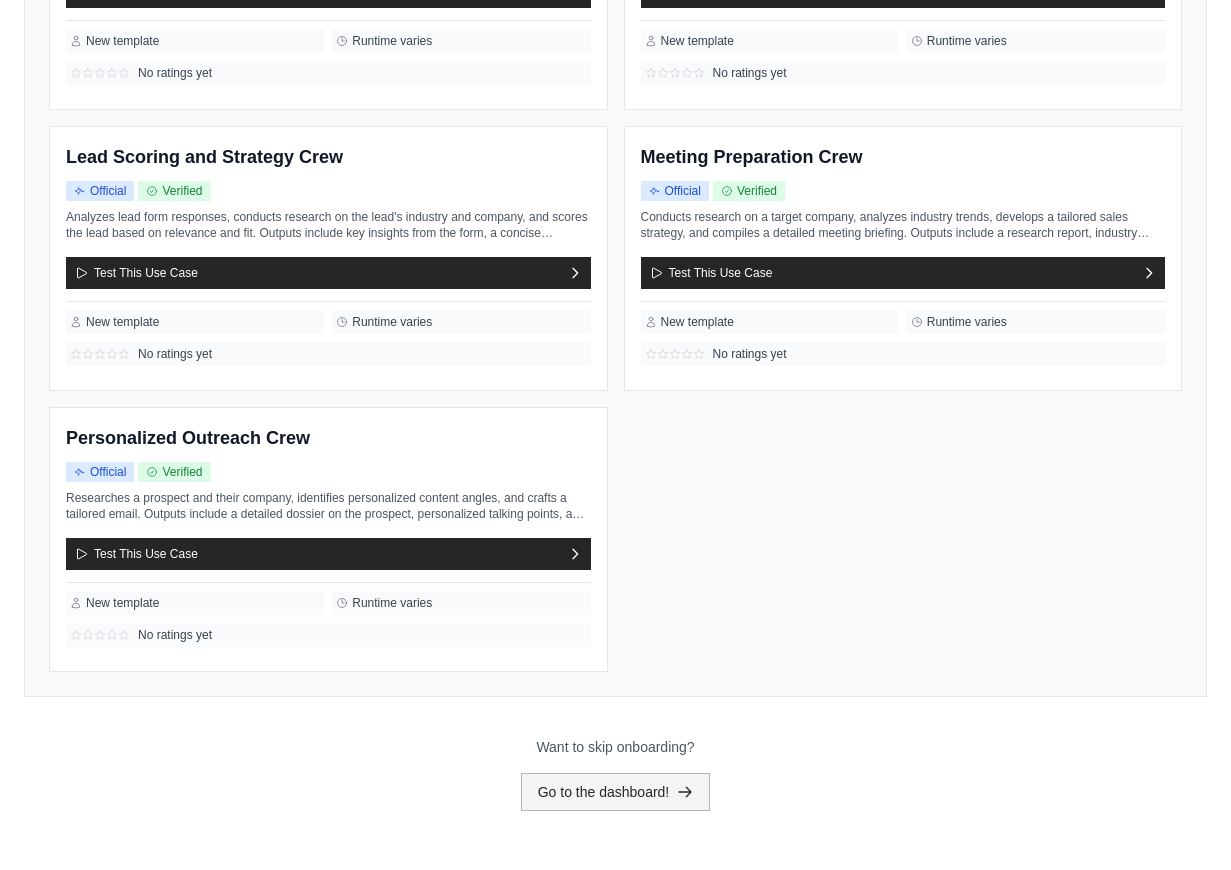 click on "Go to the dashboard!" at bounding box center [616, 792] 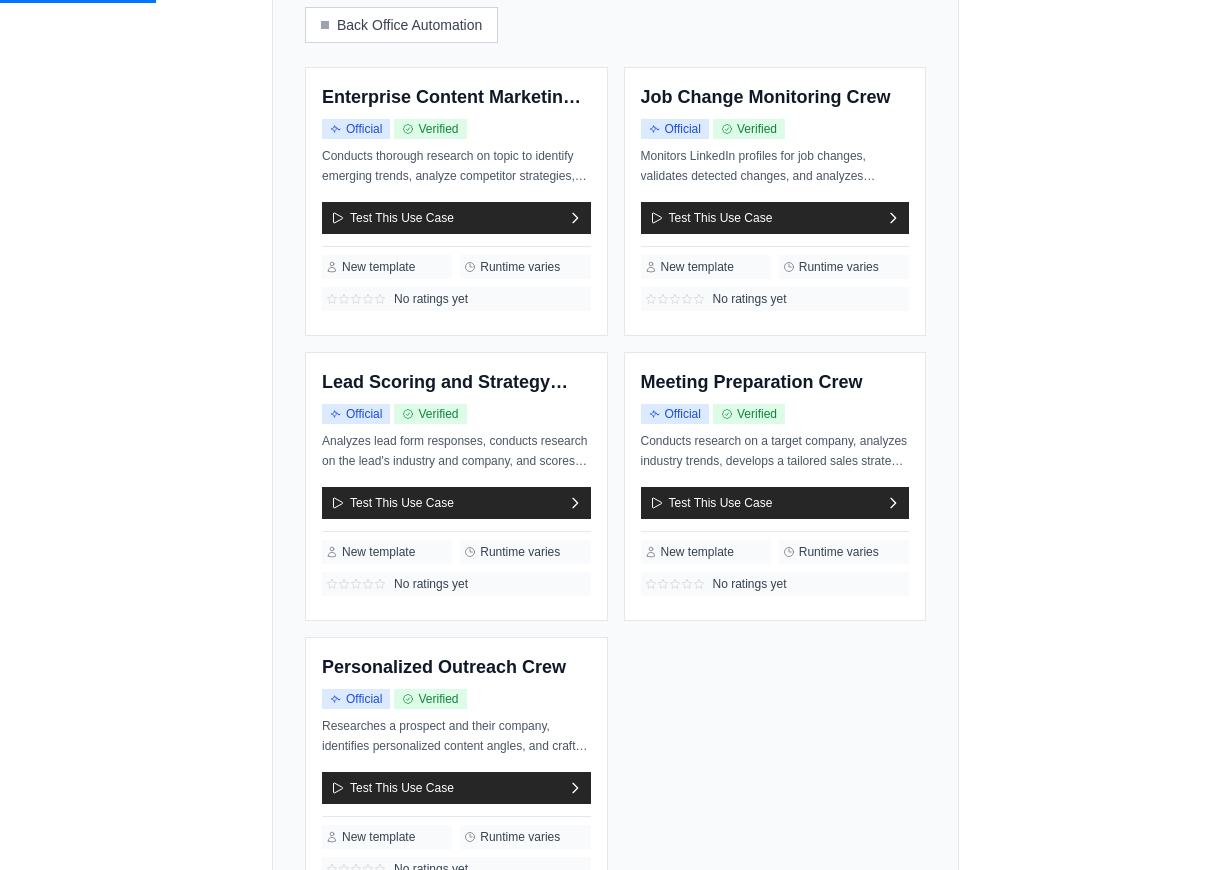 scroll, scrollTop: 0, scrollLeft: 0, axis: both 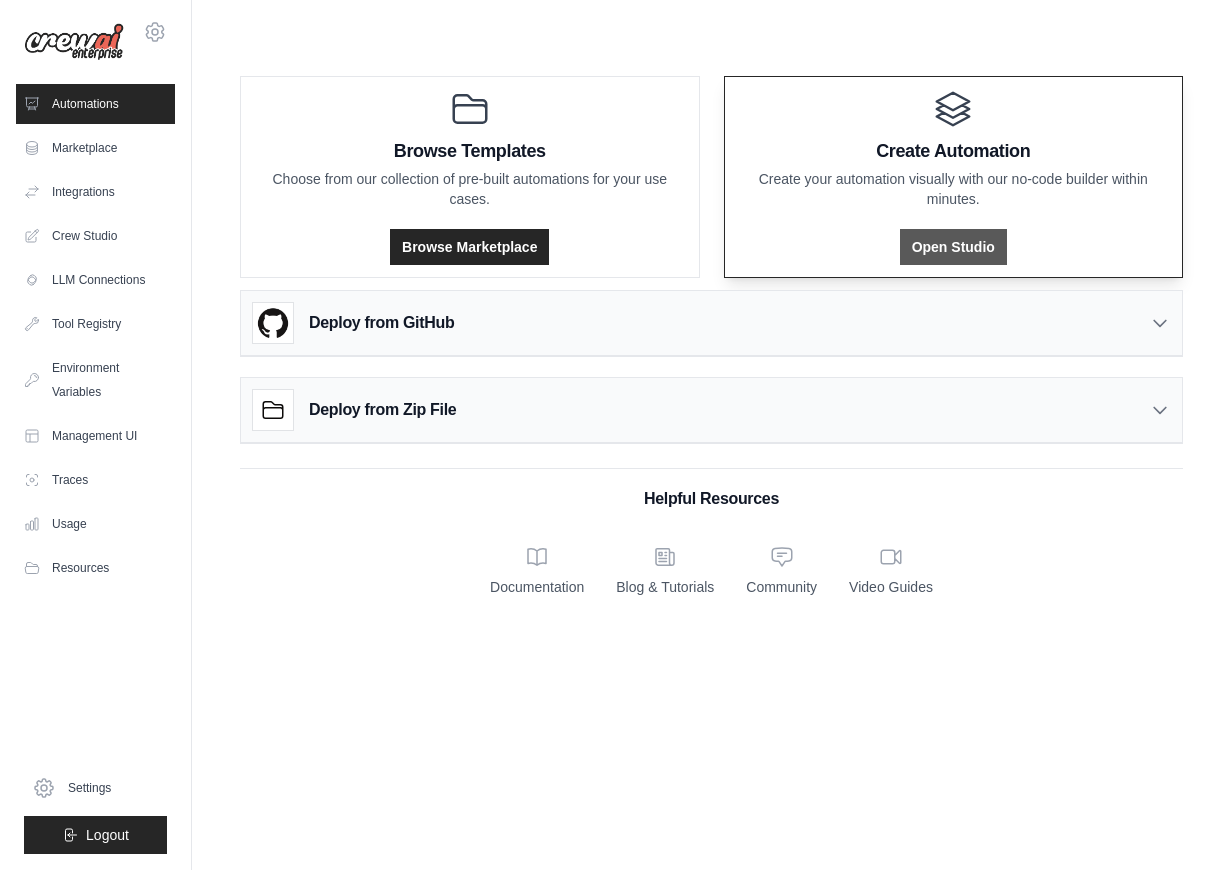 click on "Open Studio" at bounding box center (953, 247) 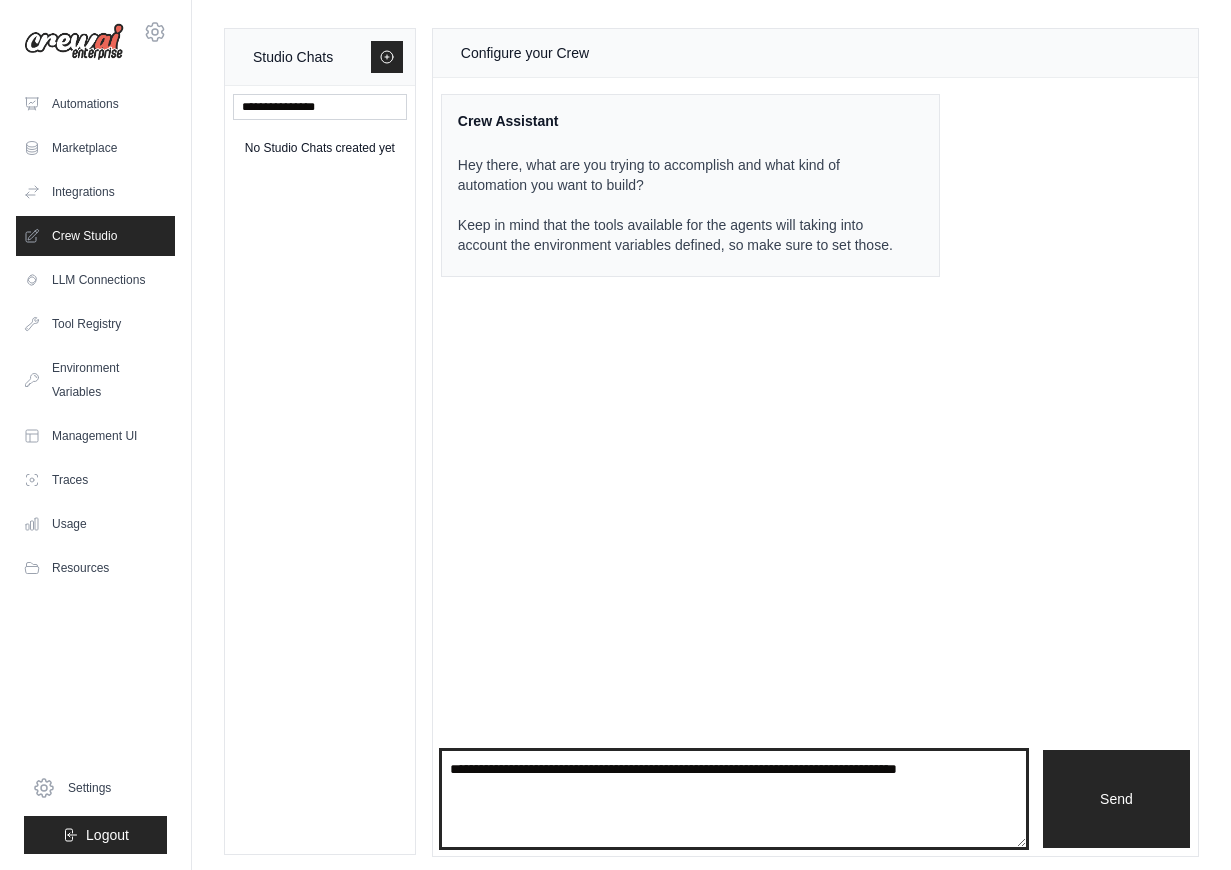 click at bounding box center [734, 799] 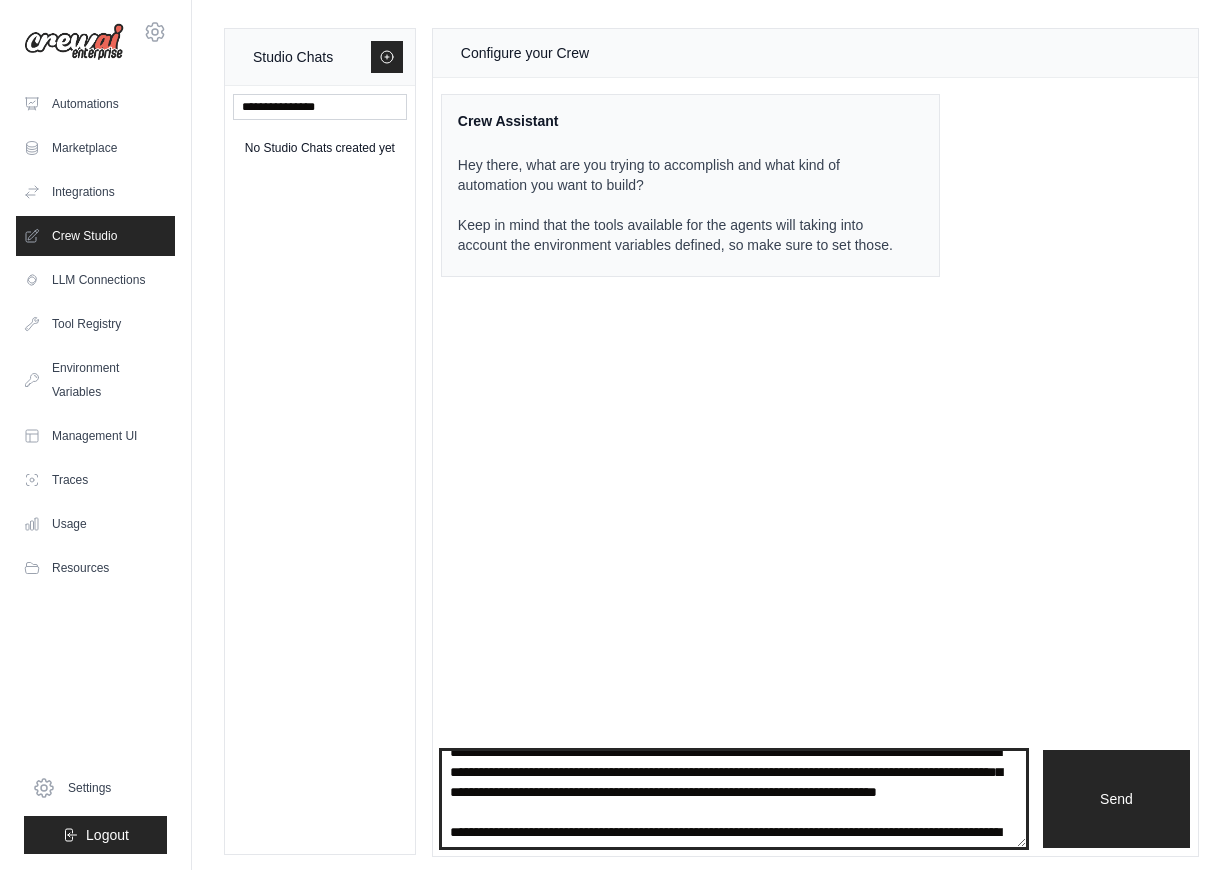 scroll, scrollTop: 30, scrollLeft: 0, axis: vertical 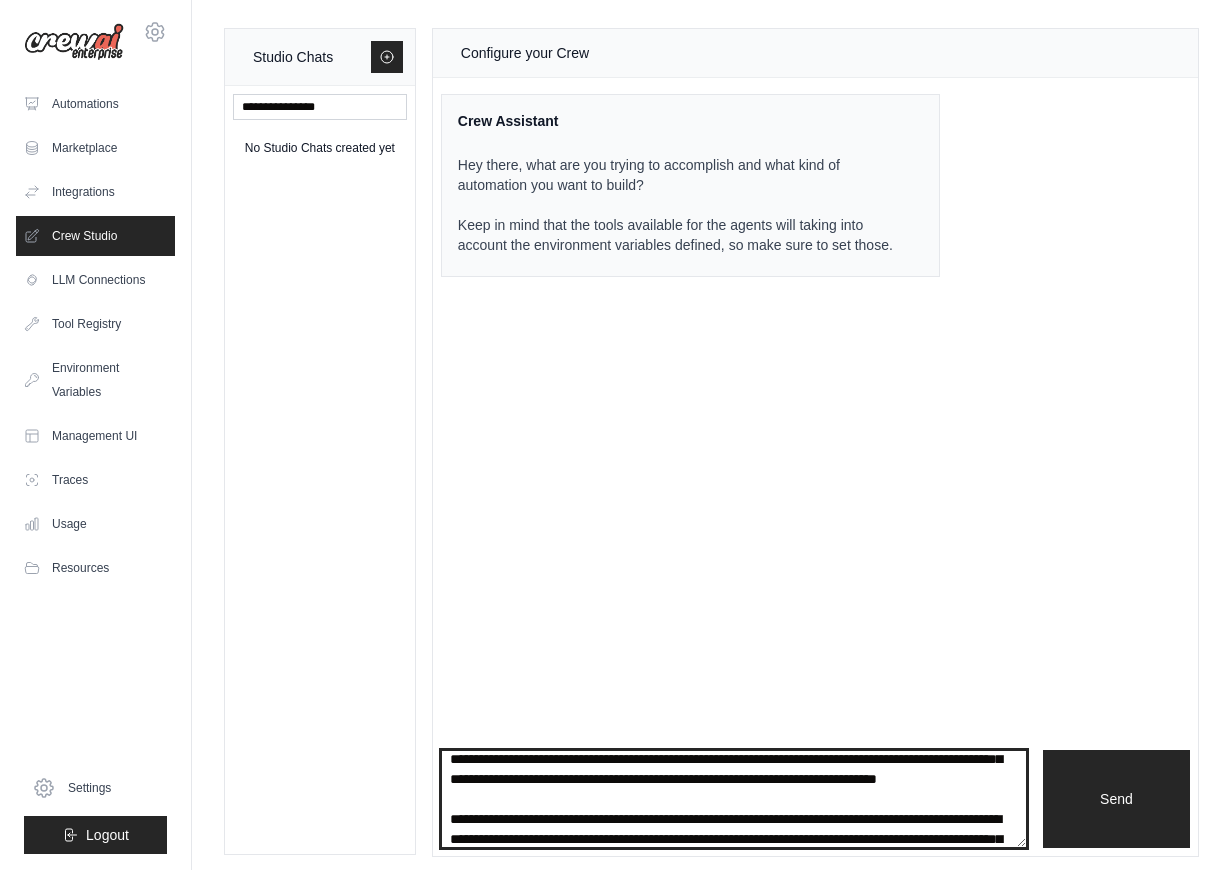 click on "**********" at bounding box center [734, 799] 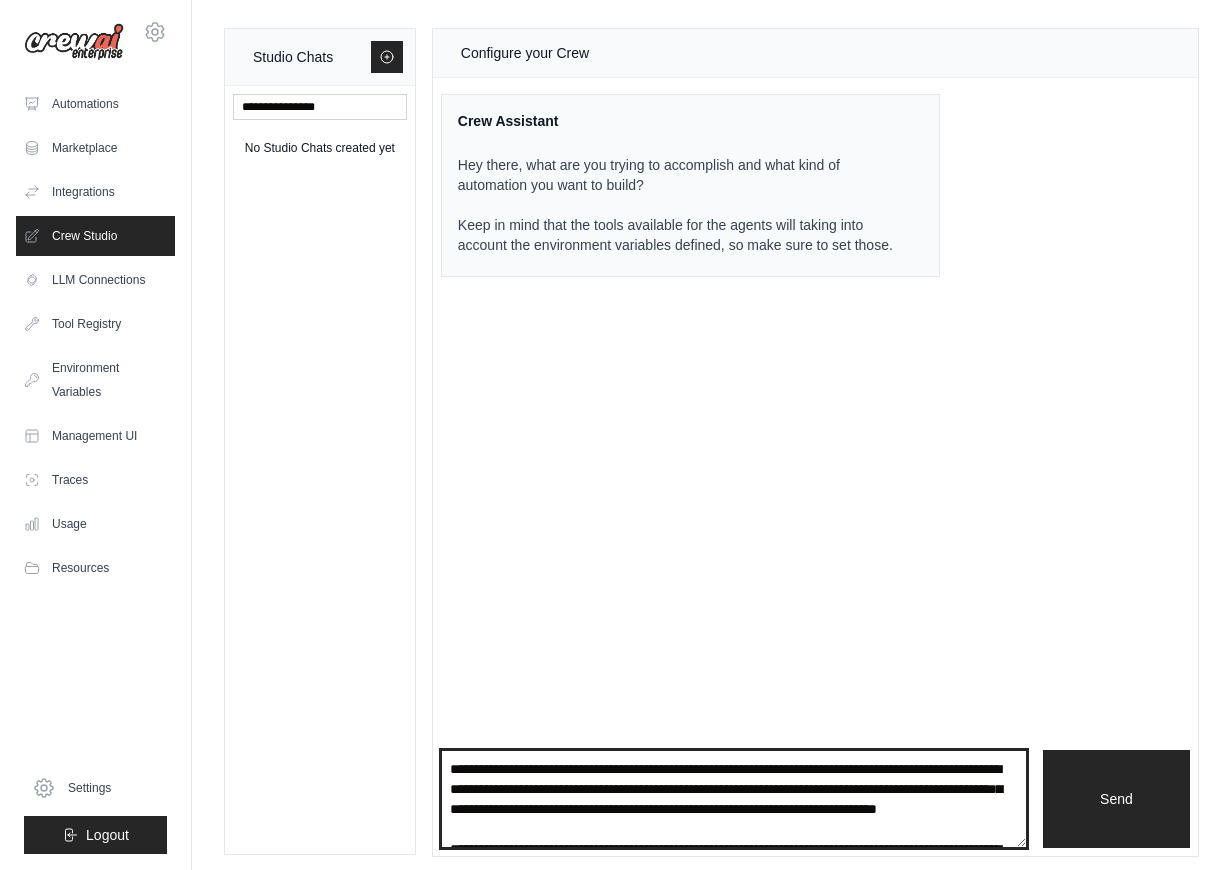 drag, startPoint x: 450, startPoint y: 804, endPoint x: 447, endPoint y: 704, distance: 100.04499 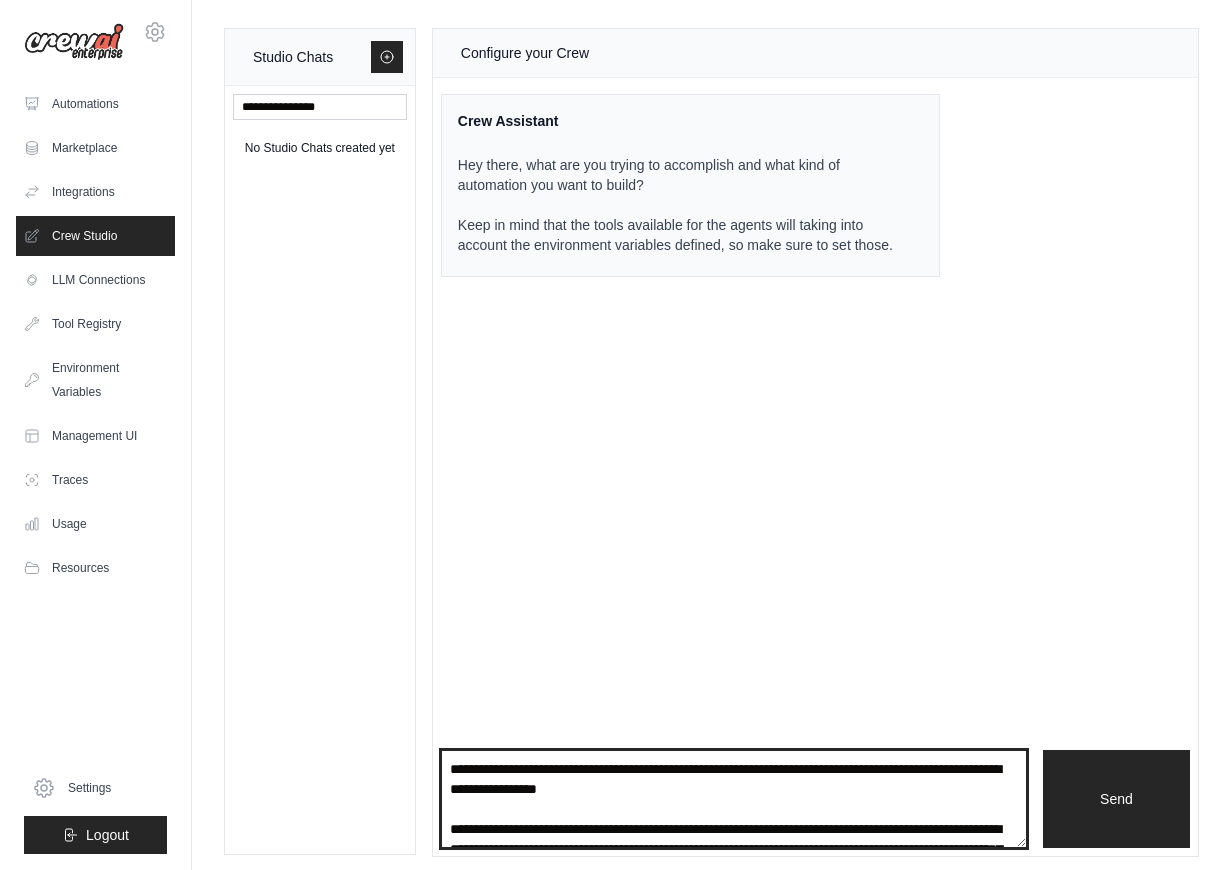 click on "**********" at bounding box center [734, 799] 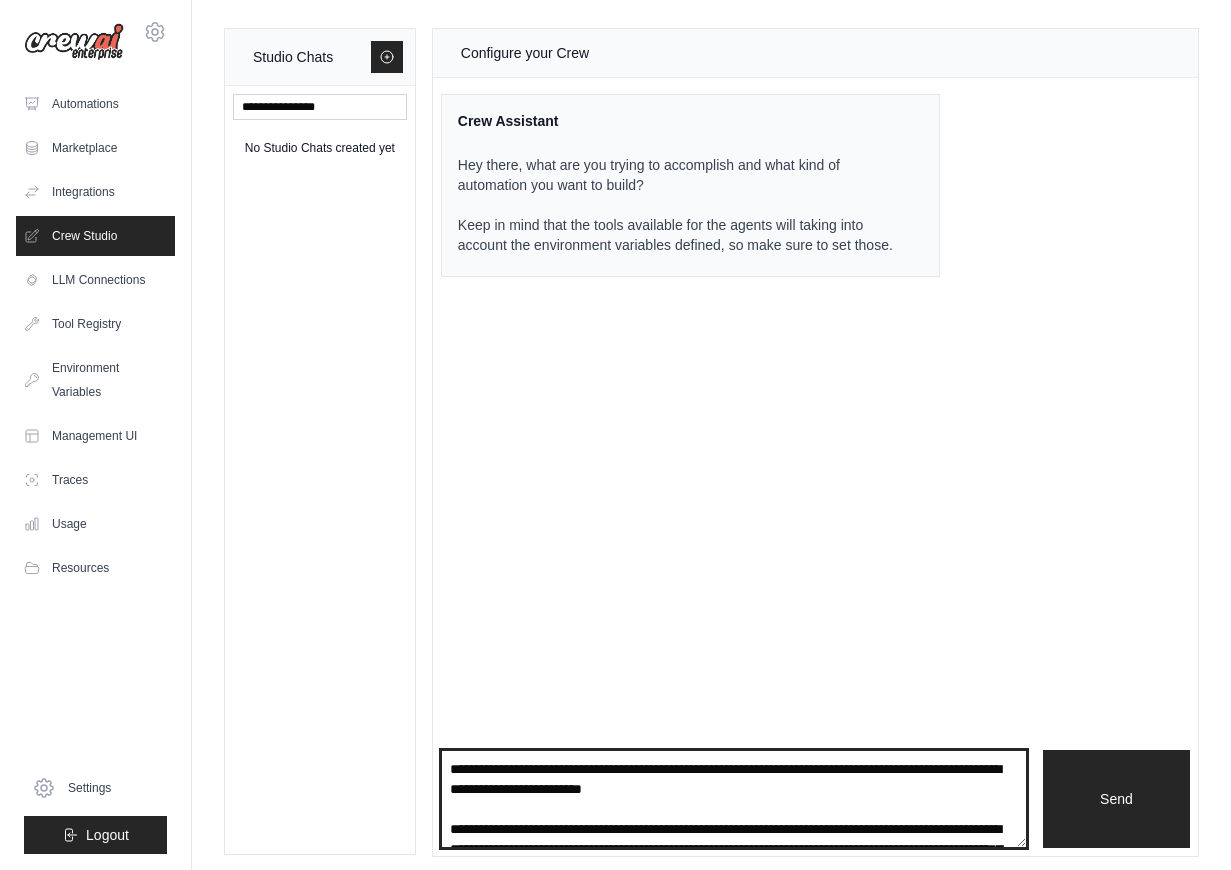 scroll, scrollTop: 80, scrollLeft: 0, axis: vertical 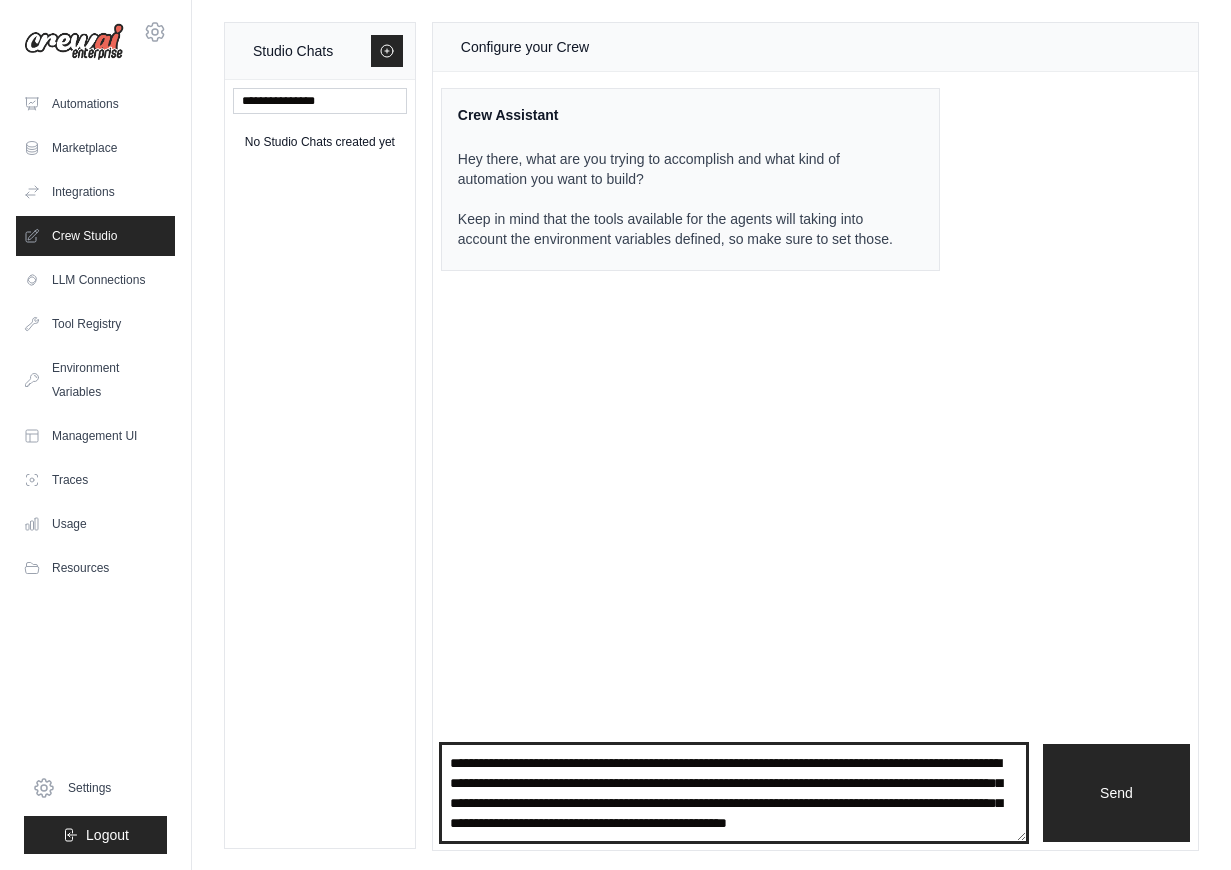 drag, startPoint x: 450, startPoint y: 766, endPoint x: 713, endPoint y: 891, distance: 291.1941 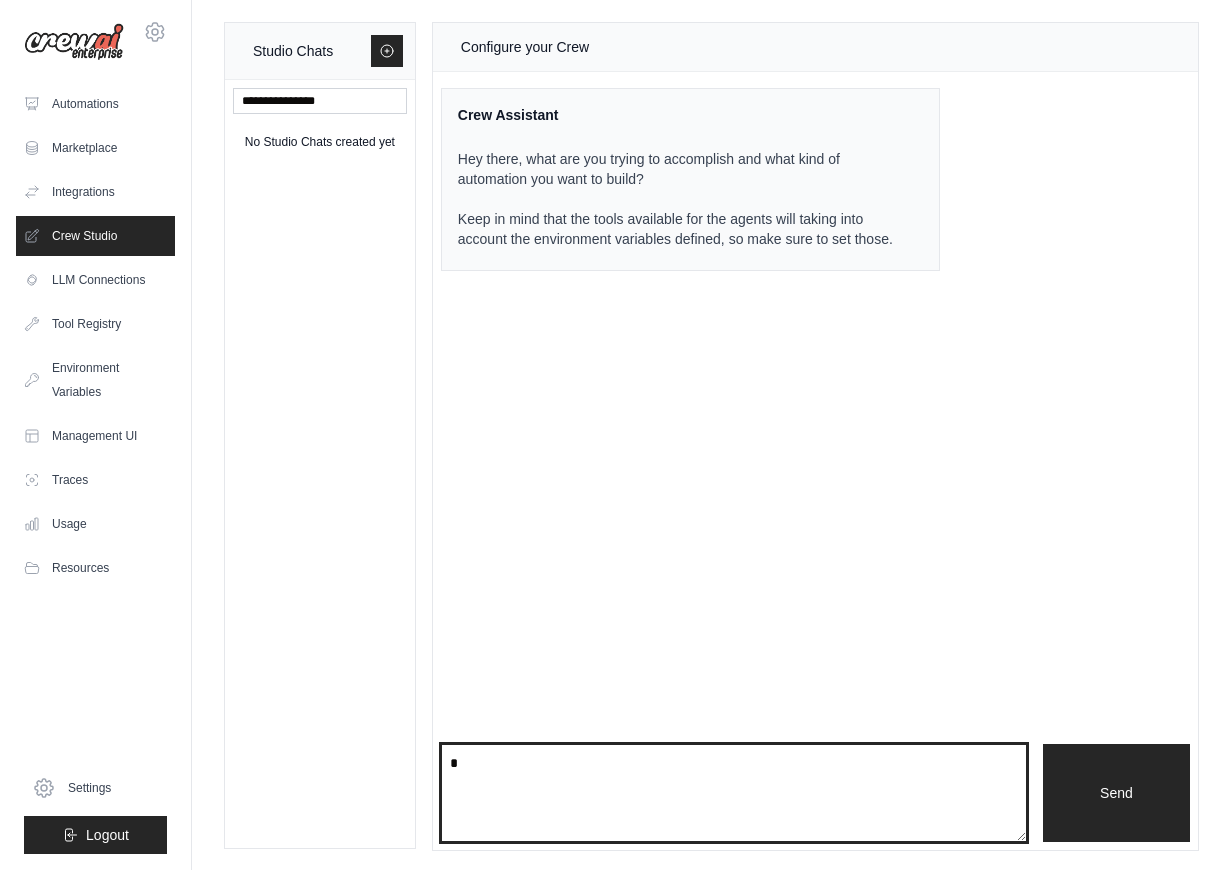 scroll, scrollTop: 0, scrollLeft: 0, axis: both 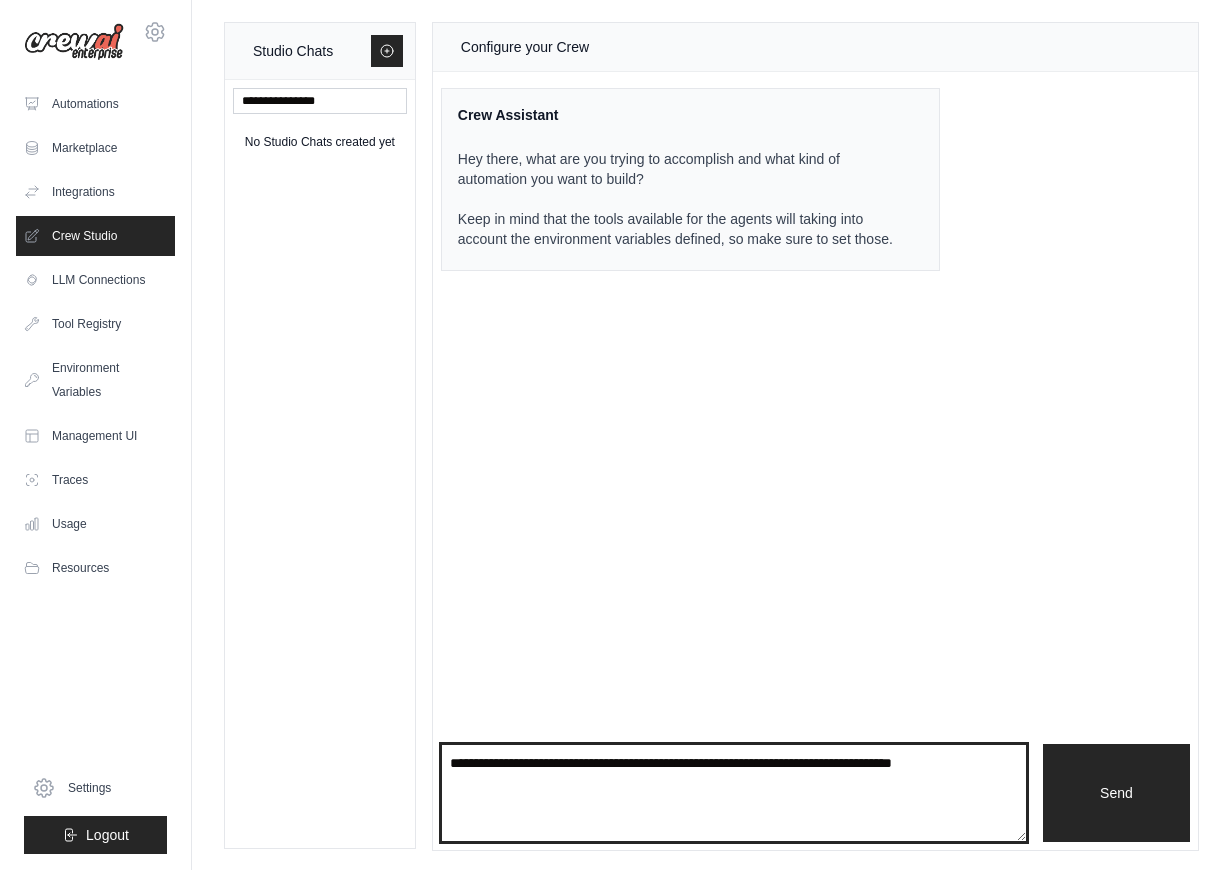paste on "**********" 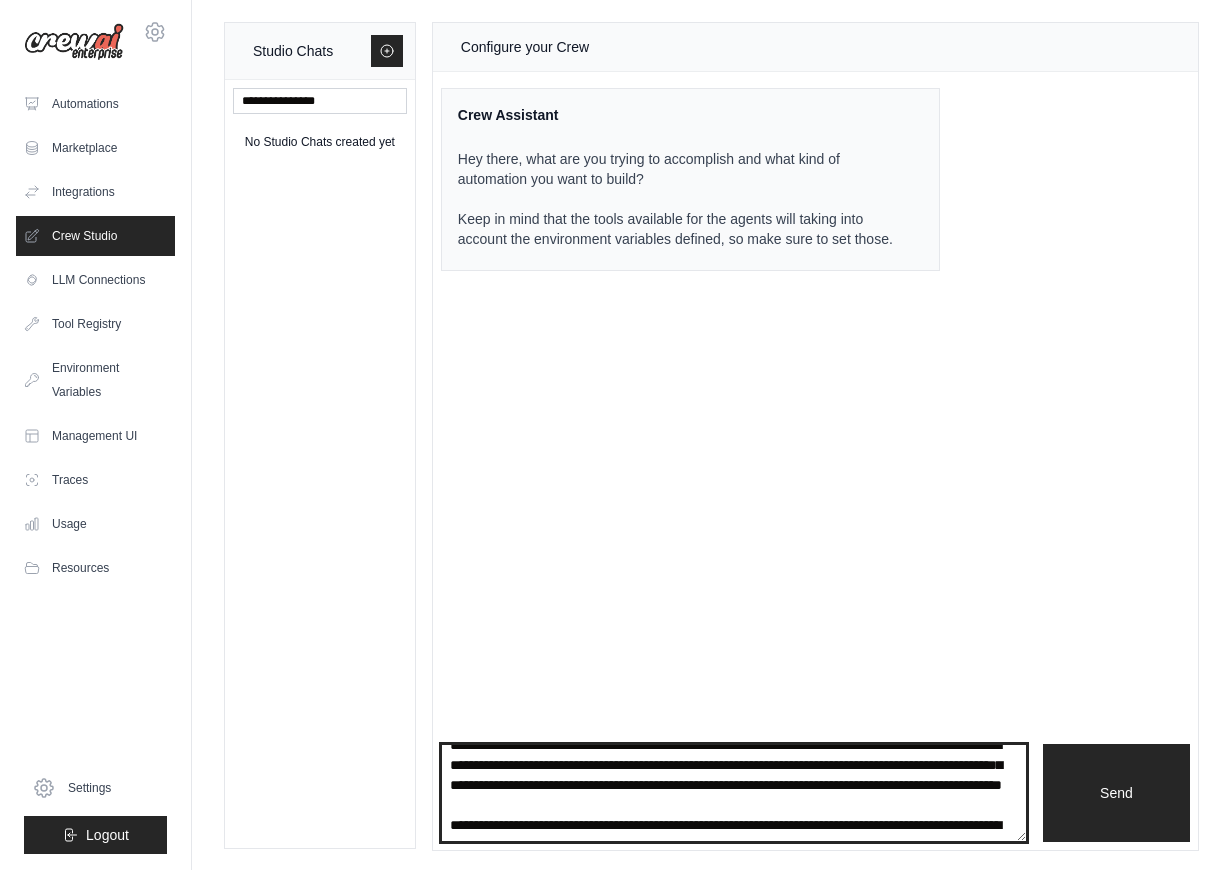 scroll, scrollTop: 0, scrollLeft: 0, axis: both 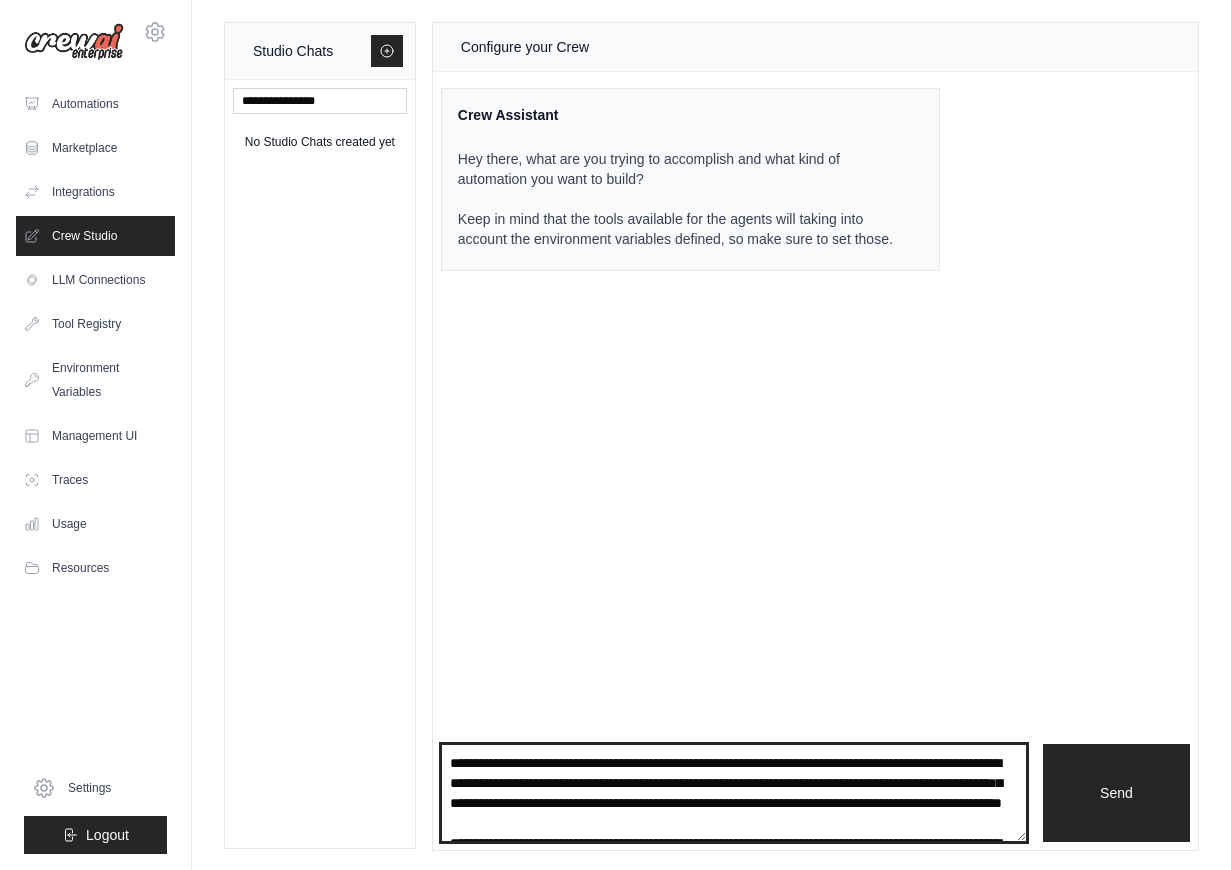 click on "**********" at bounding box center (734, 793) 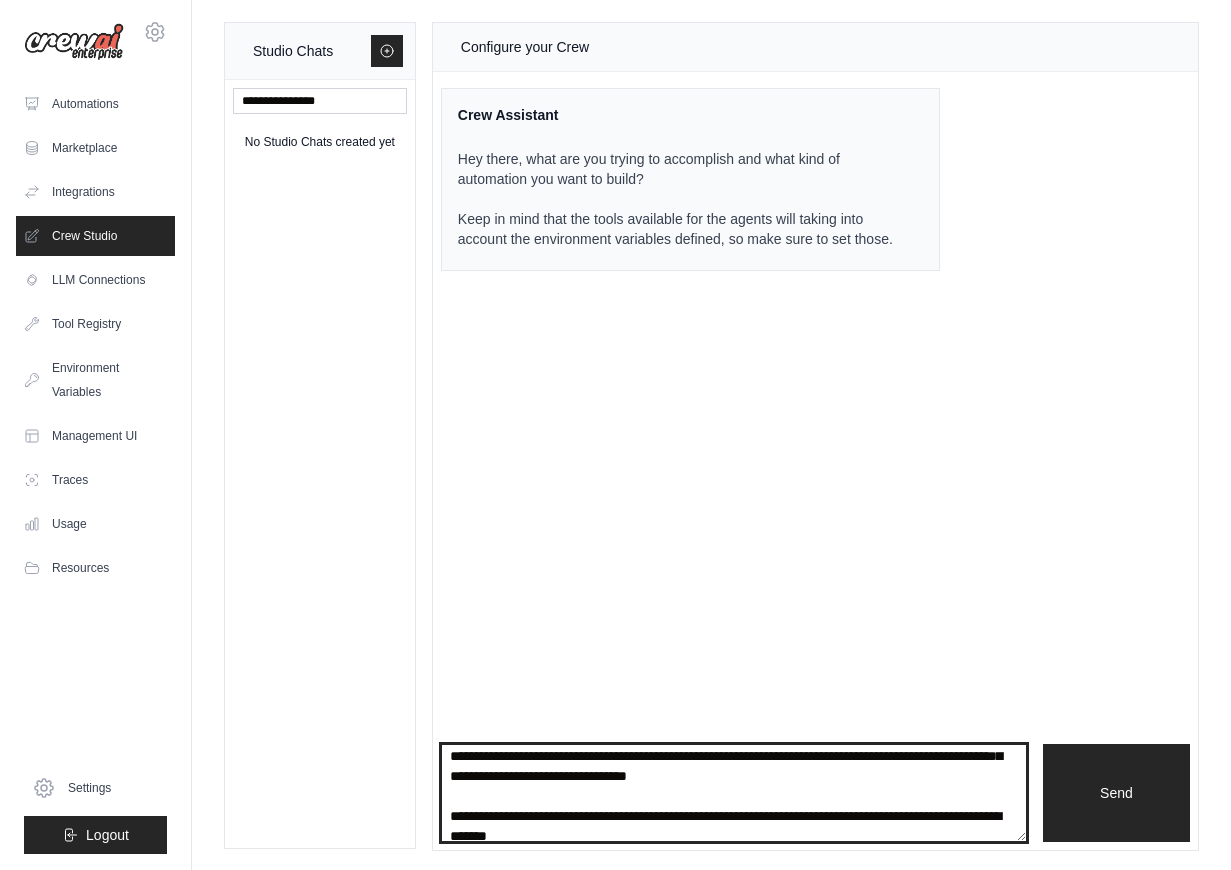 scroll, scrollTop: 40, scrollLeft: 0, axis: vertical 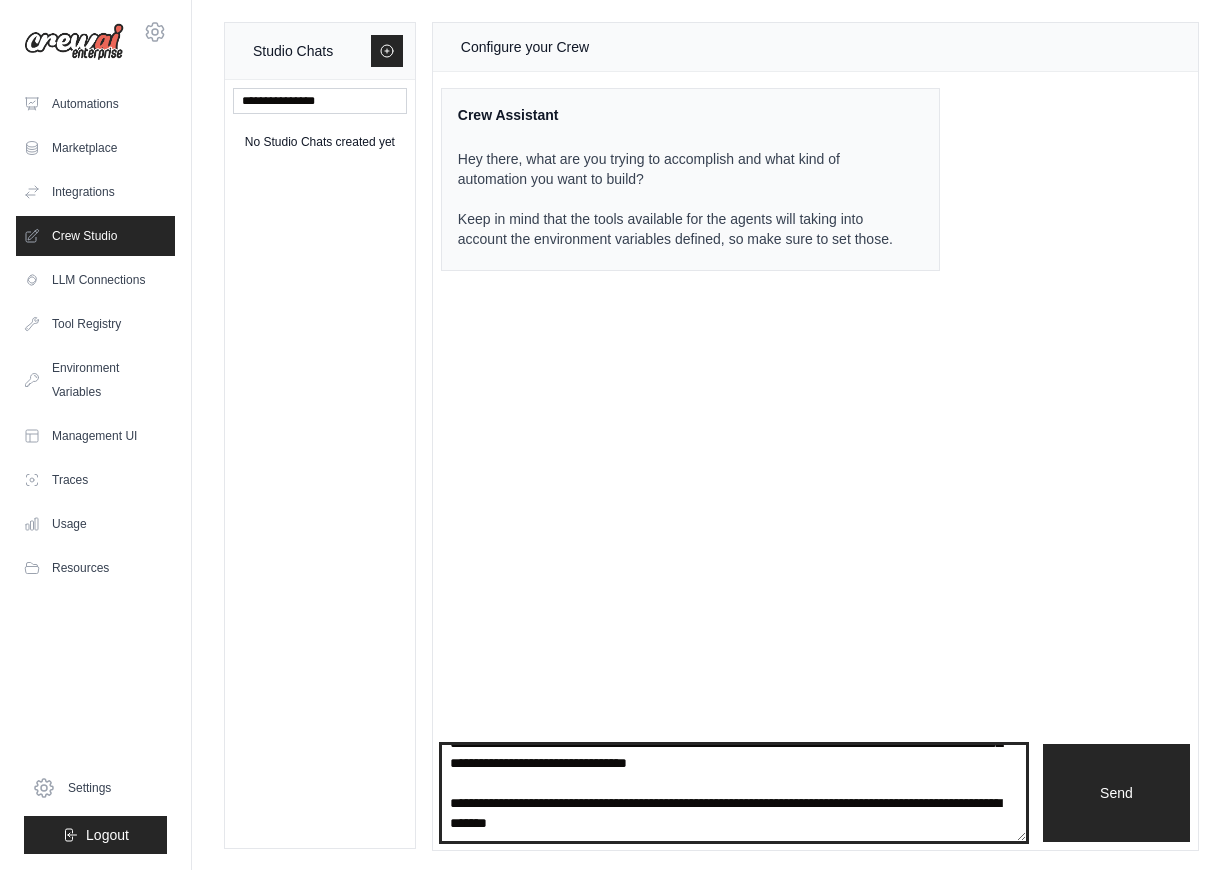click on "**********" at bounding box center (734, 793) 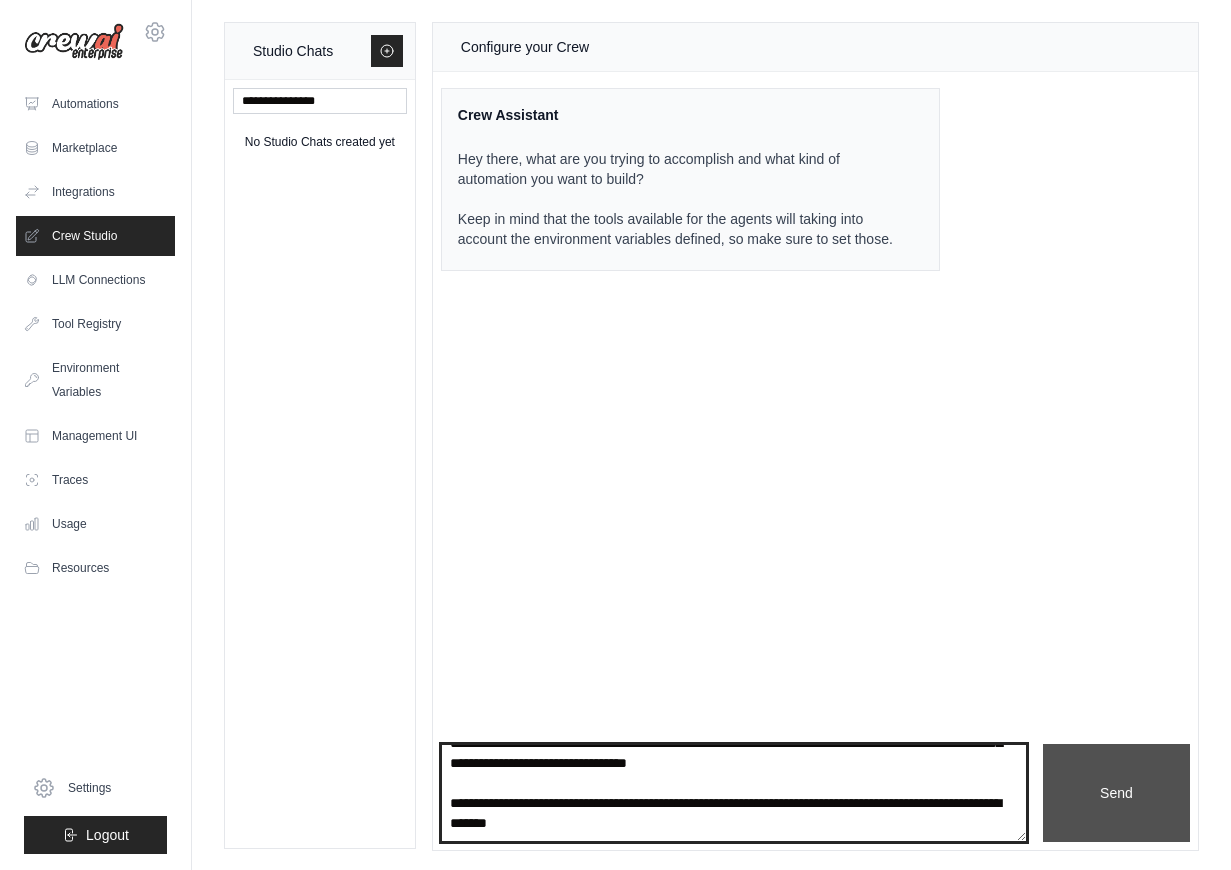 type on "**********" 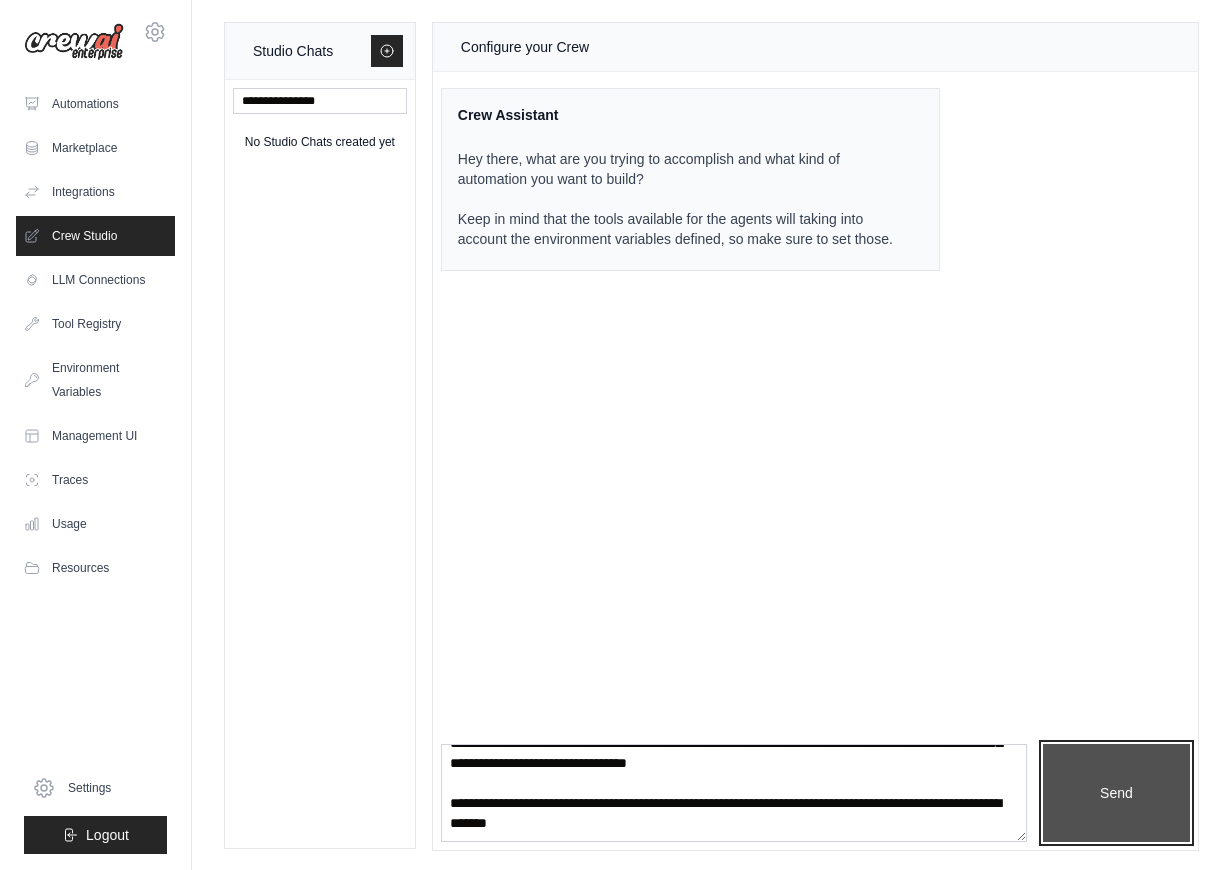click on "Send" at bounding box center (1116, 793) 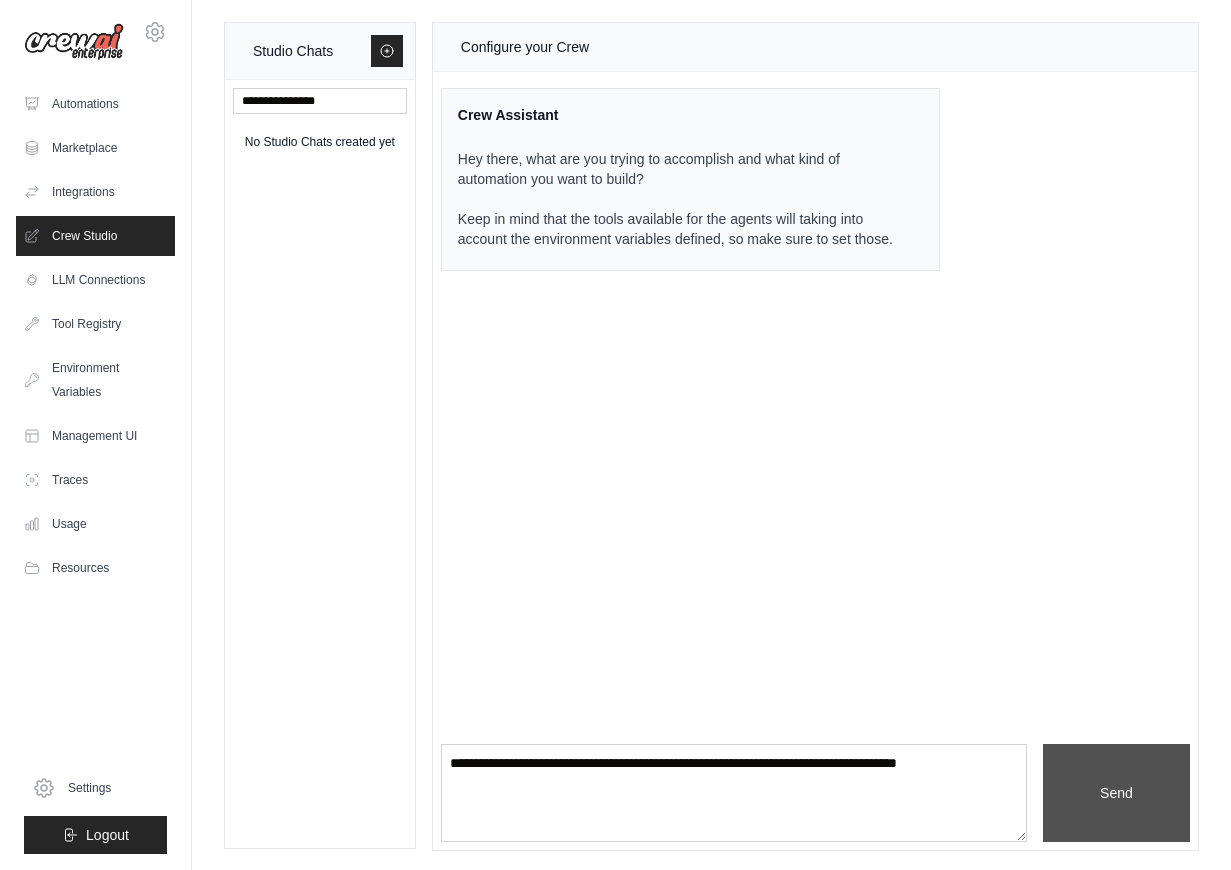 scroll, scrollTop: 0, scrollLeft: 0, axis: both 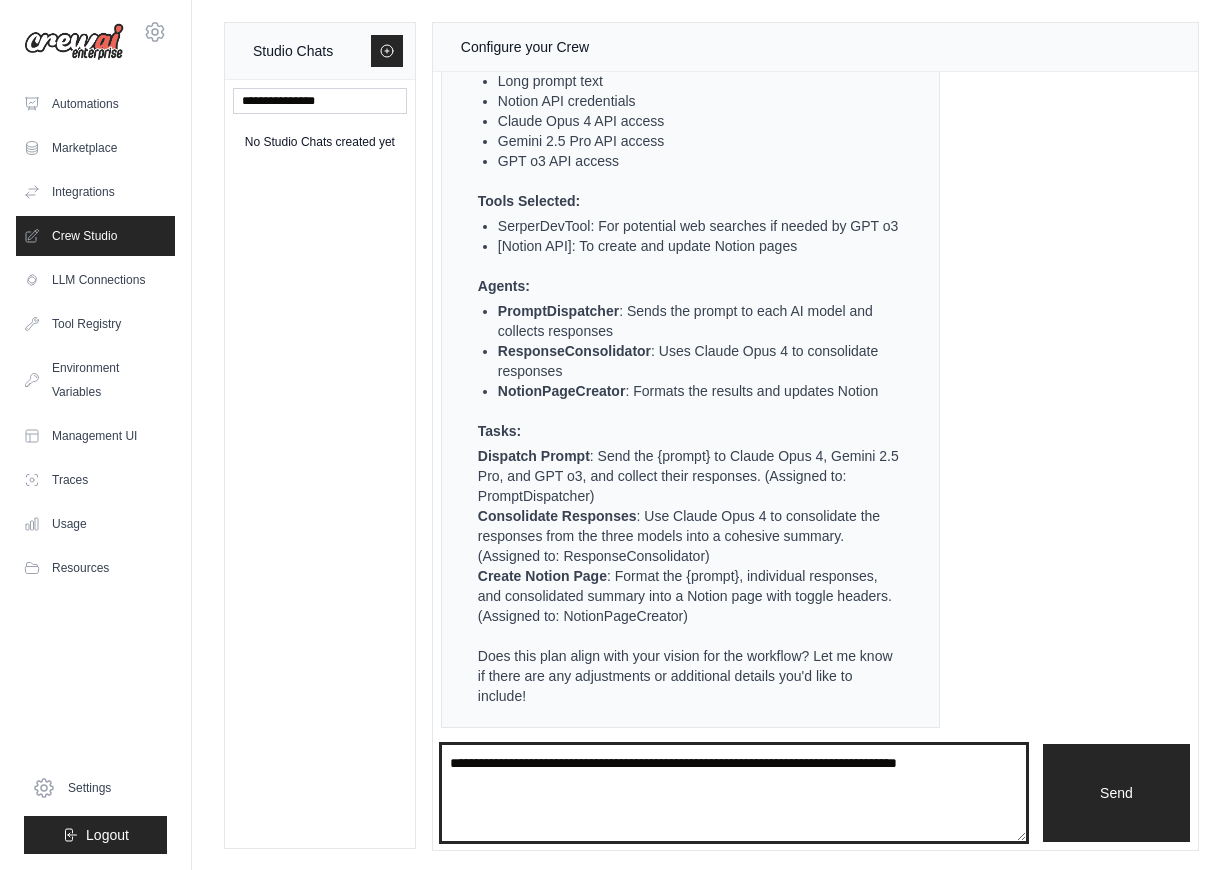 click at bounding box center (734, 793) 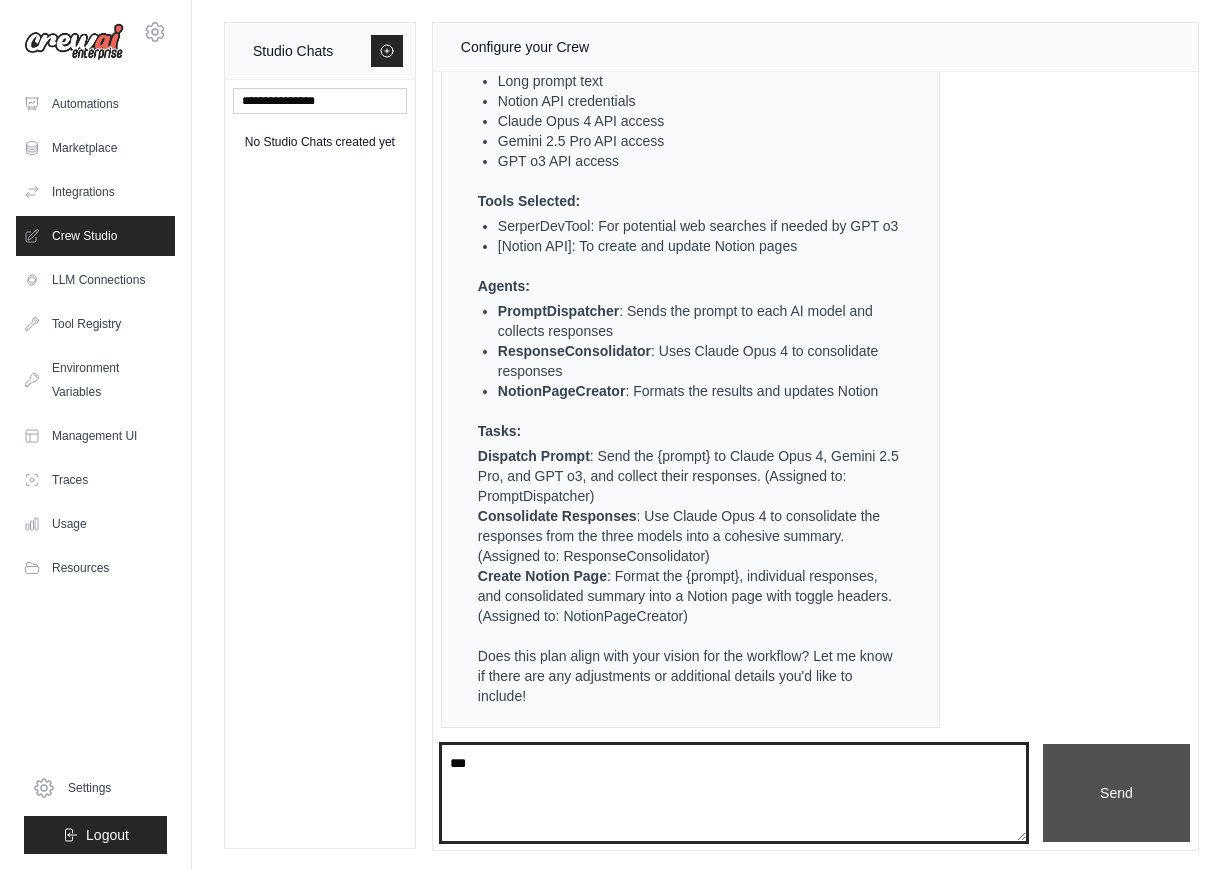 type on "***" 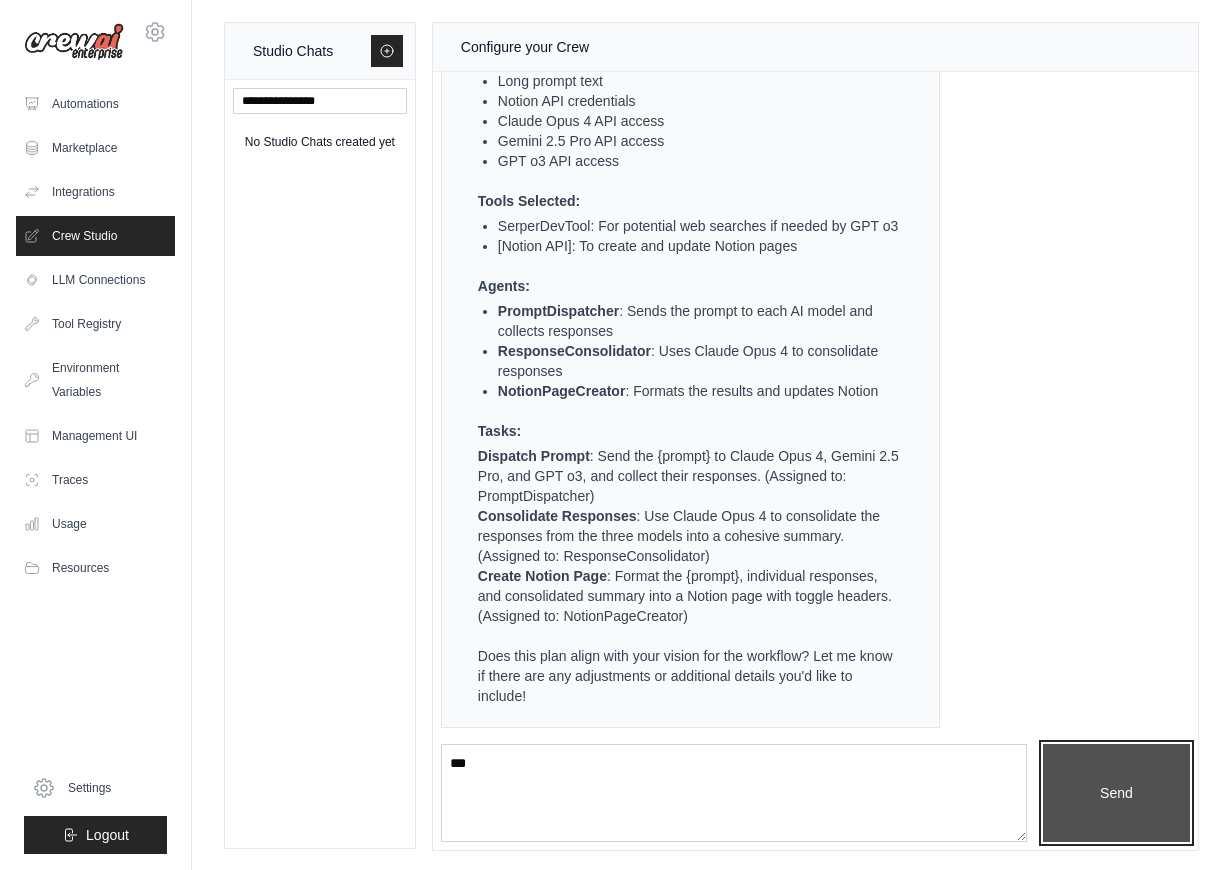 click on "Send" at bounding box center [1116, 793] 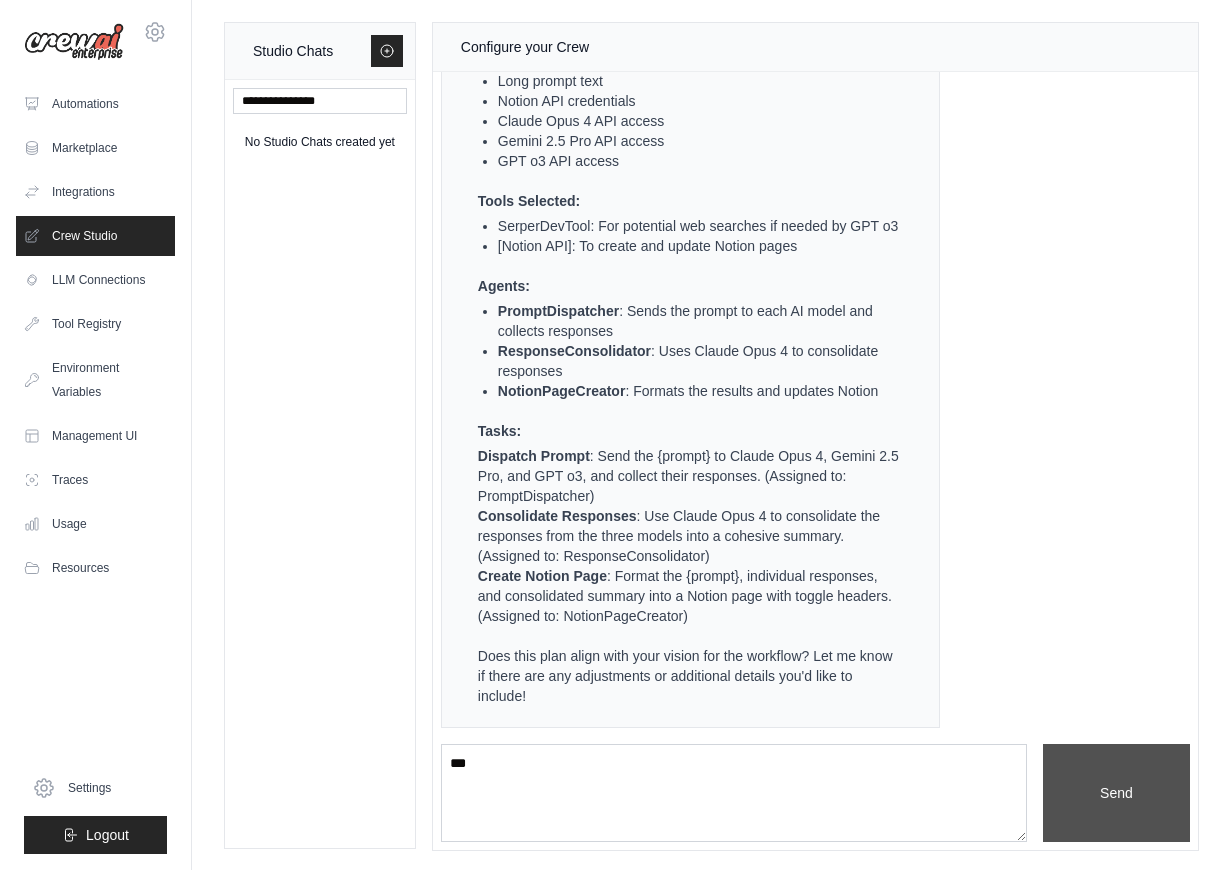 type 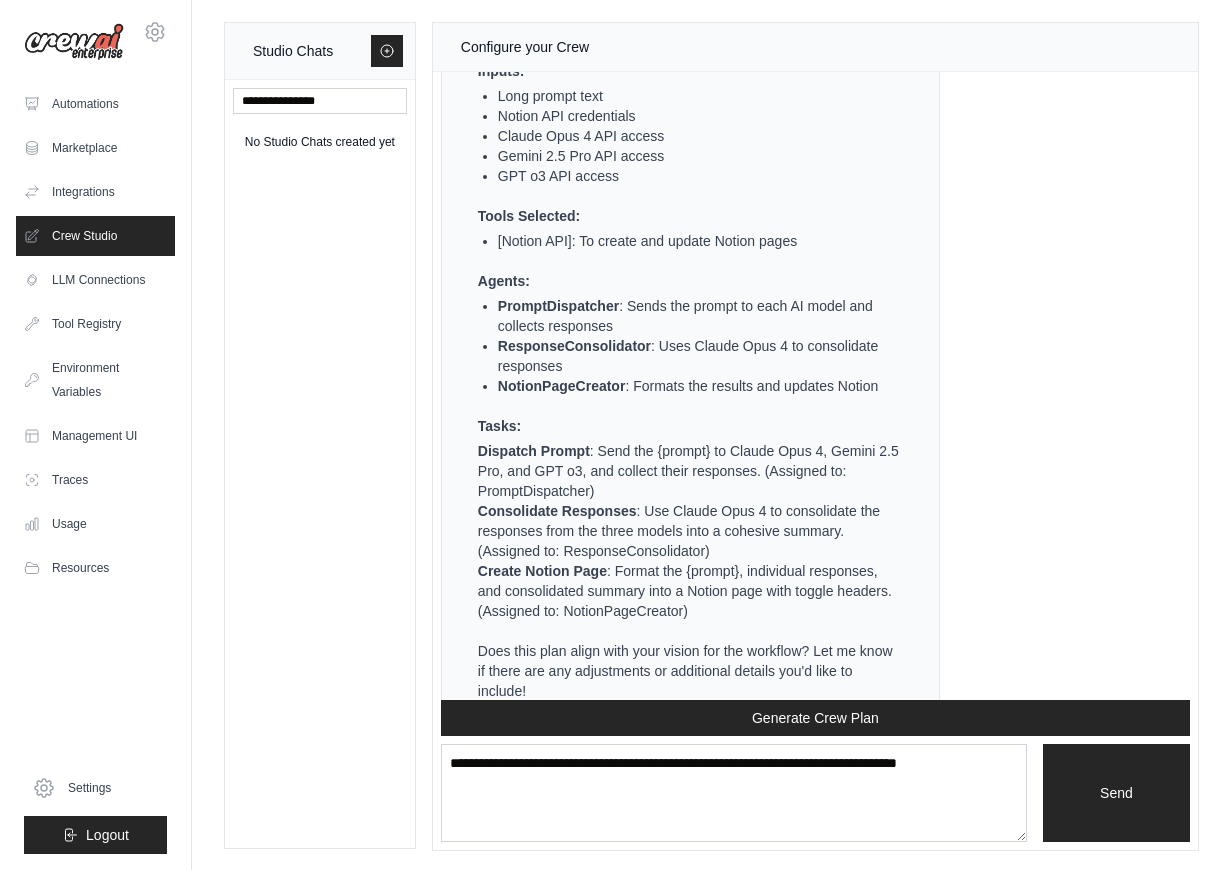 scroll, scrollTop: 1881, scrollLeft: 0, axis: vertical 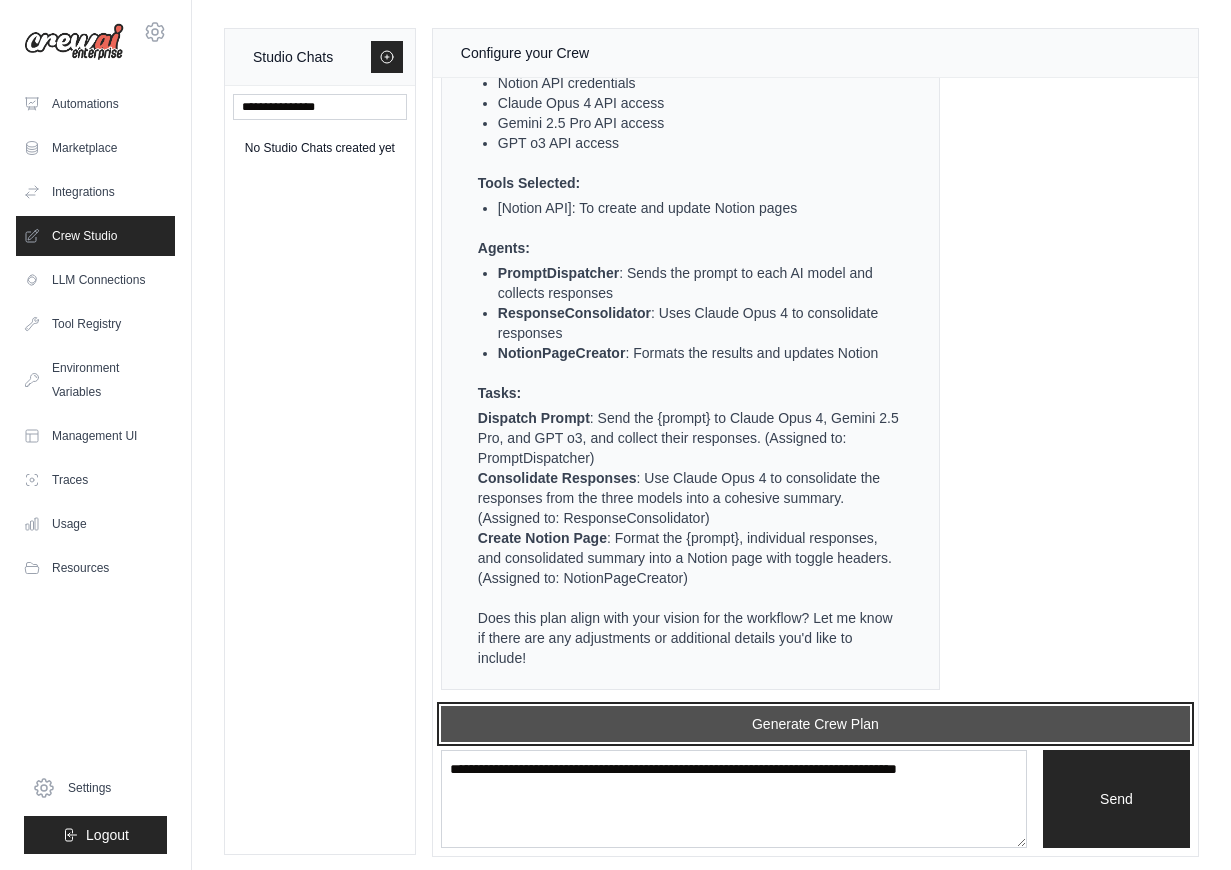 click on "Generate Crew Plan" at bounding box center (815, 724) 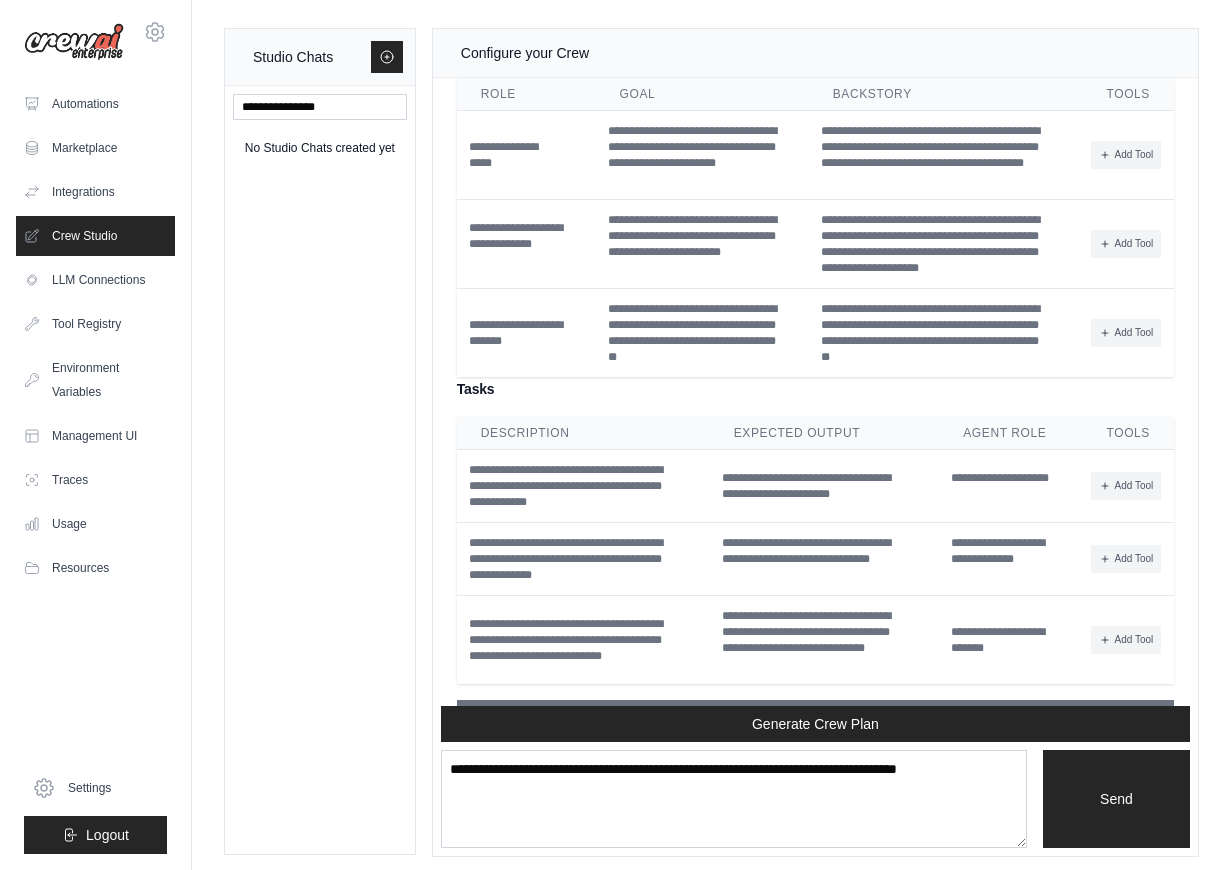 scroll, scrollTop: 2920, scrollLeft: 0, axis: vertical 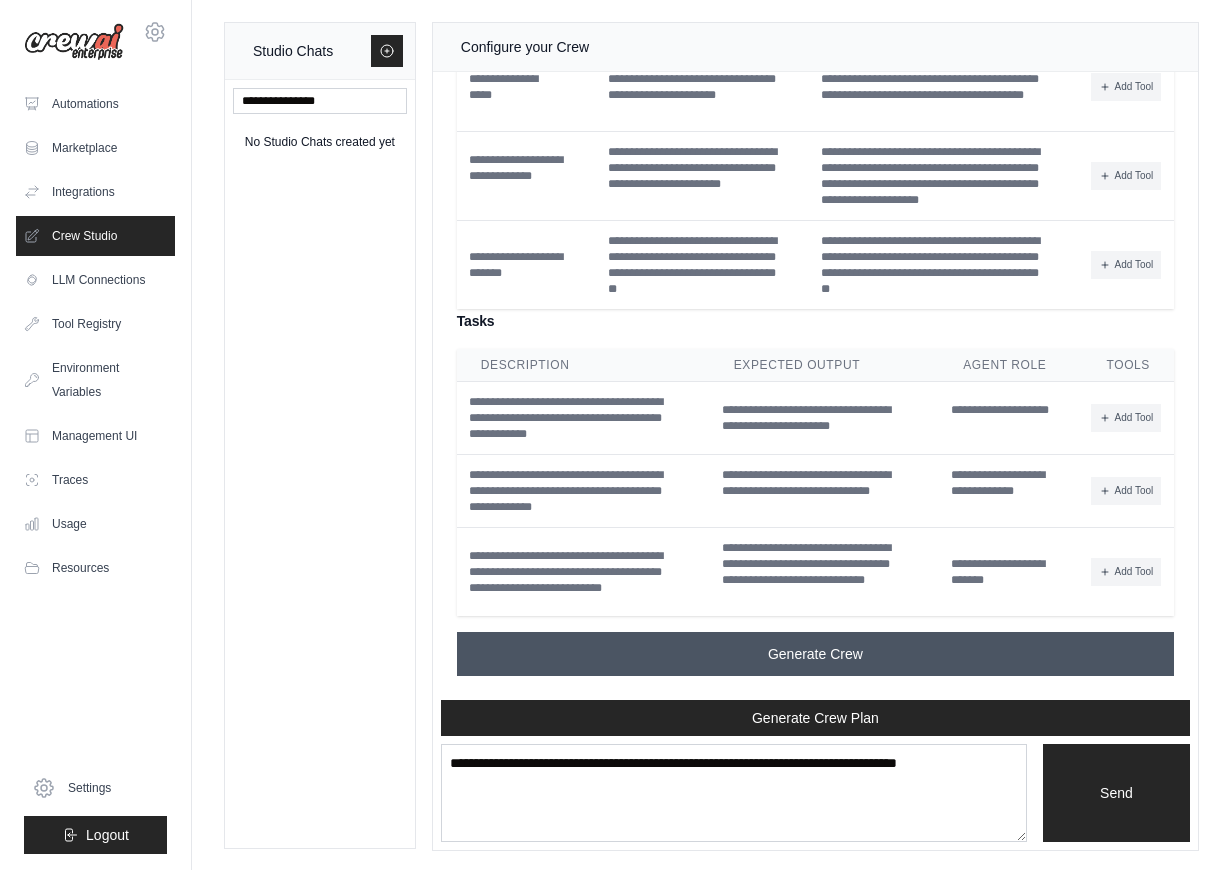 click on "Generate Crew" at bounding box center [815, 654] 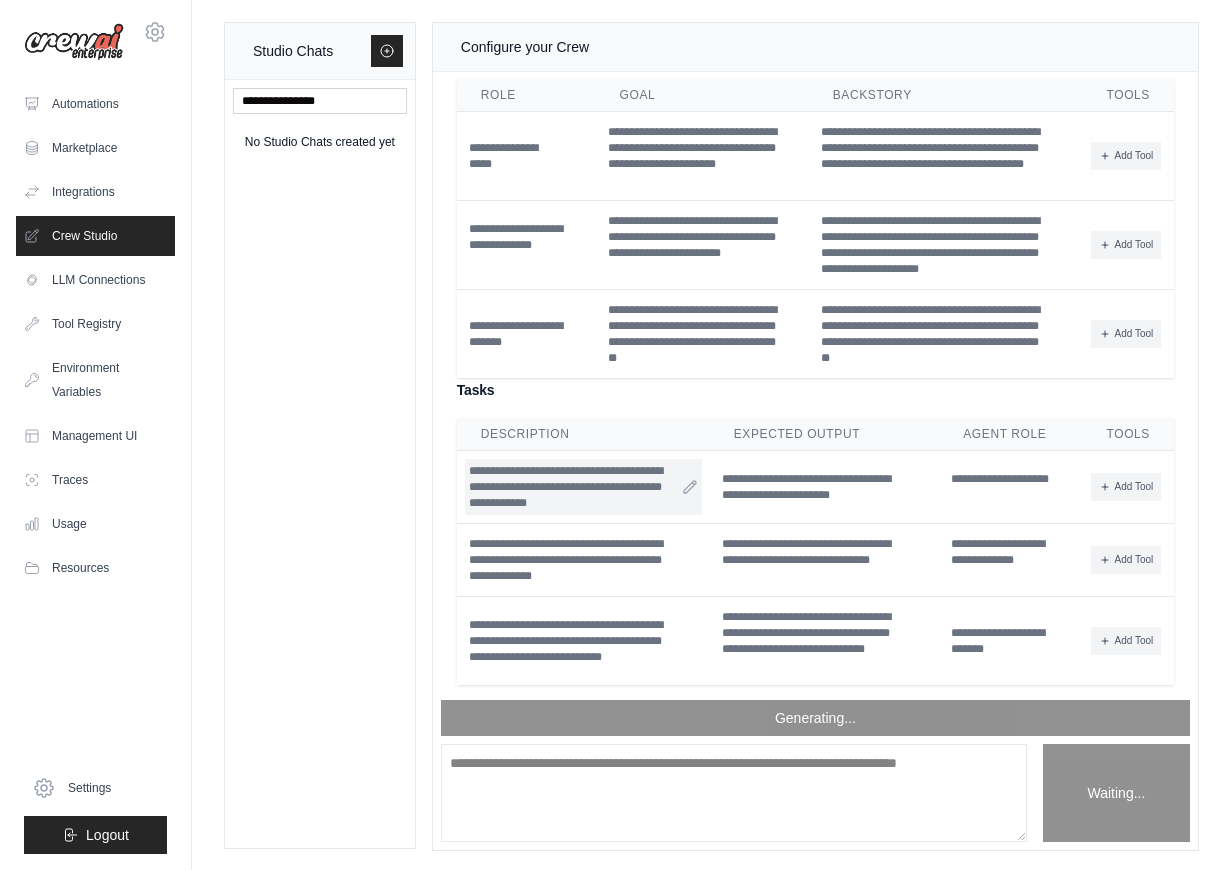 scroll, scrollTop: 2920, scrollLeft: 0, axis: vertical 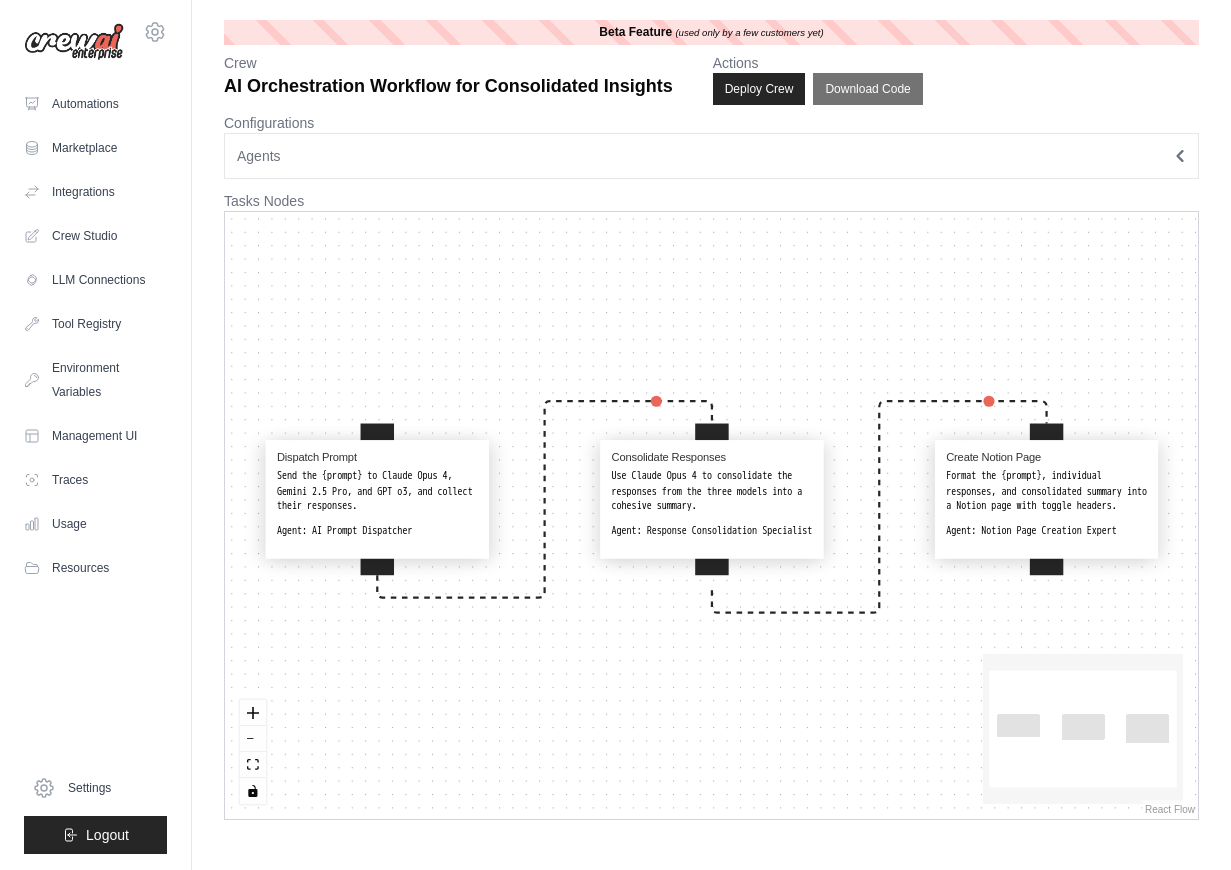 click on "Agents" at bounding box center (711, 156) 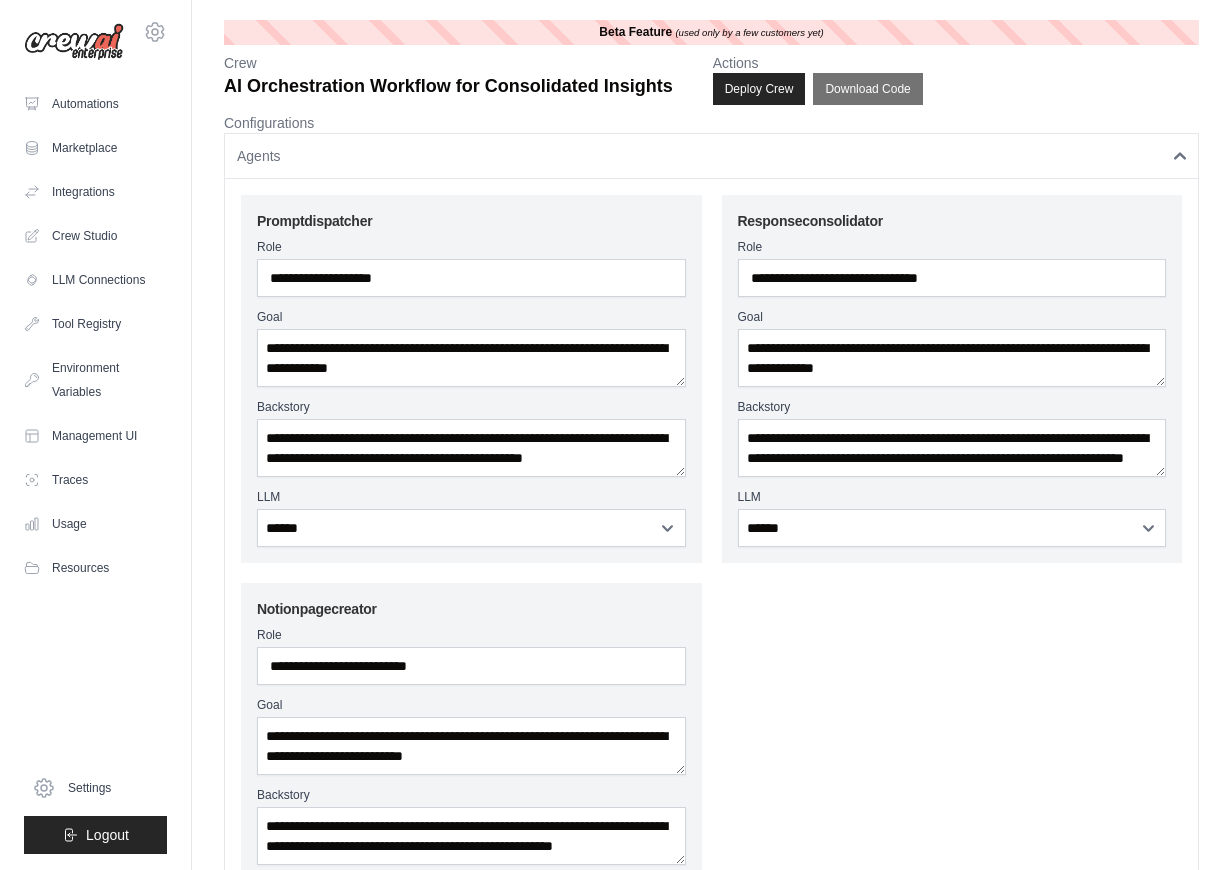 click on "Agents" at bounding box center [711, 156] 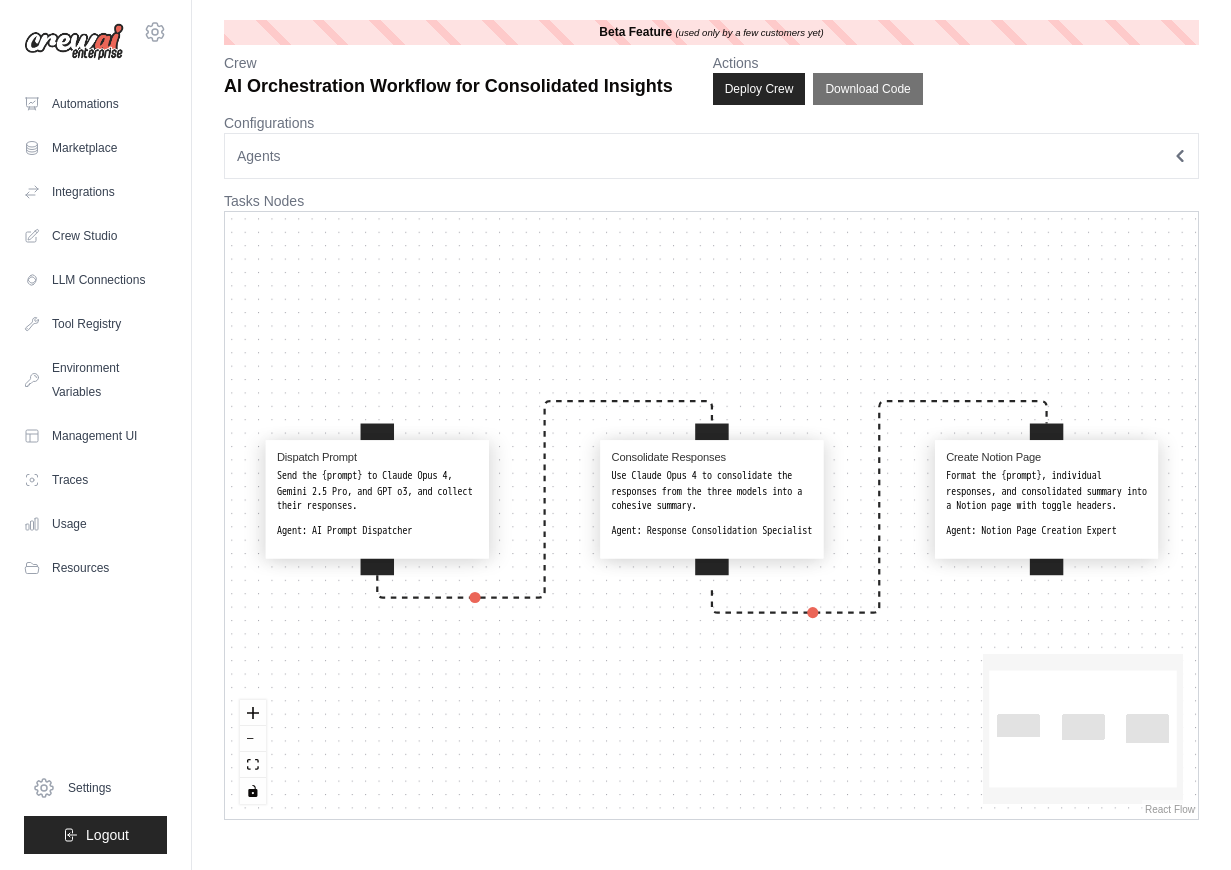 click on "Agent:   AI Prompt Dispatcher" at bounding box center [377, 530] 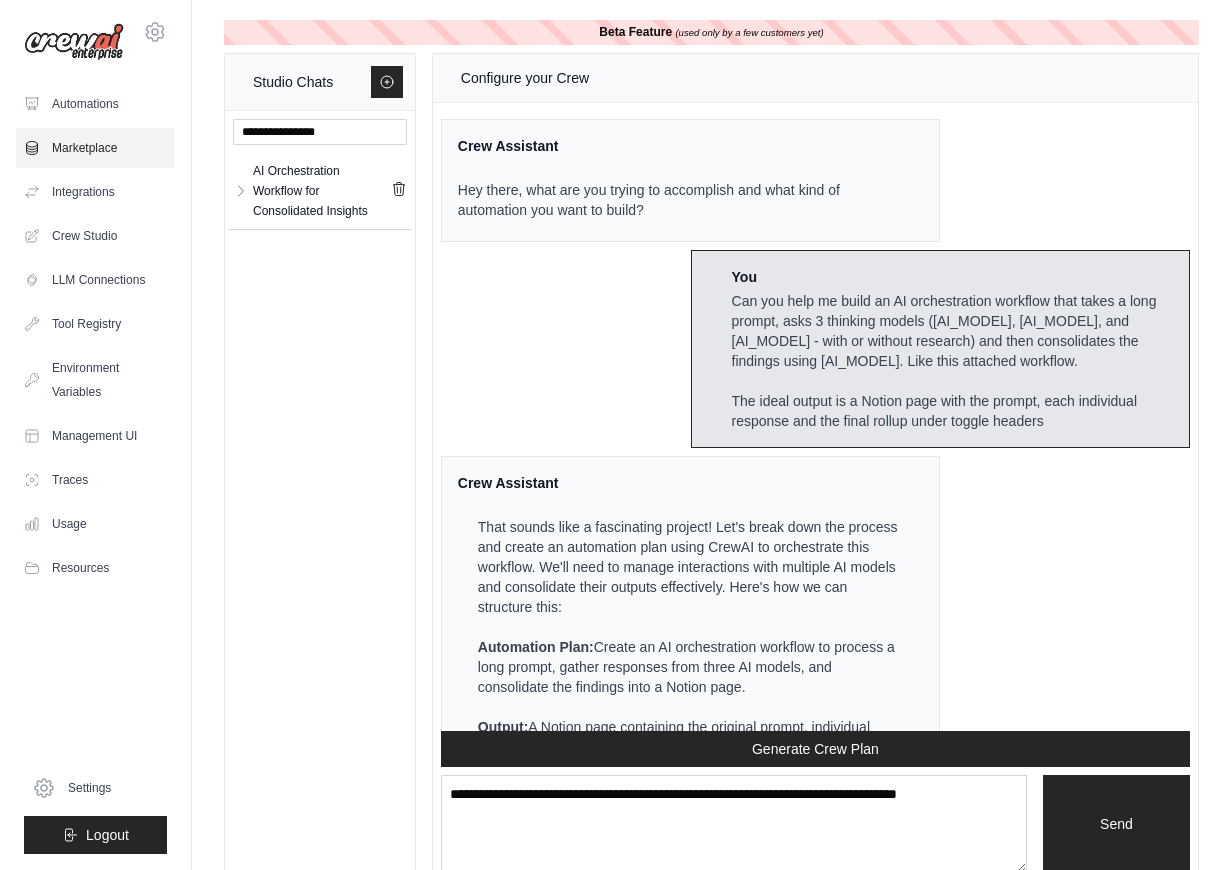scroll, scrollTop: 6, scrollLeft: 0, axis: vertical 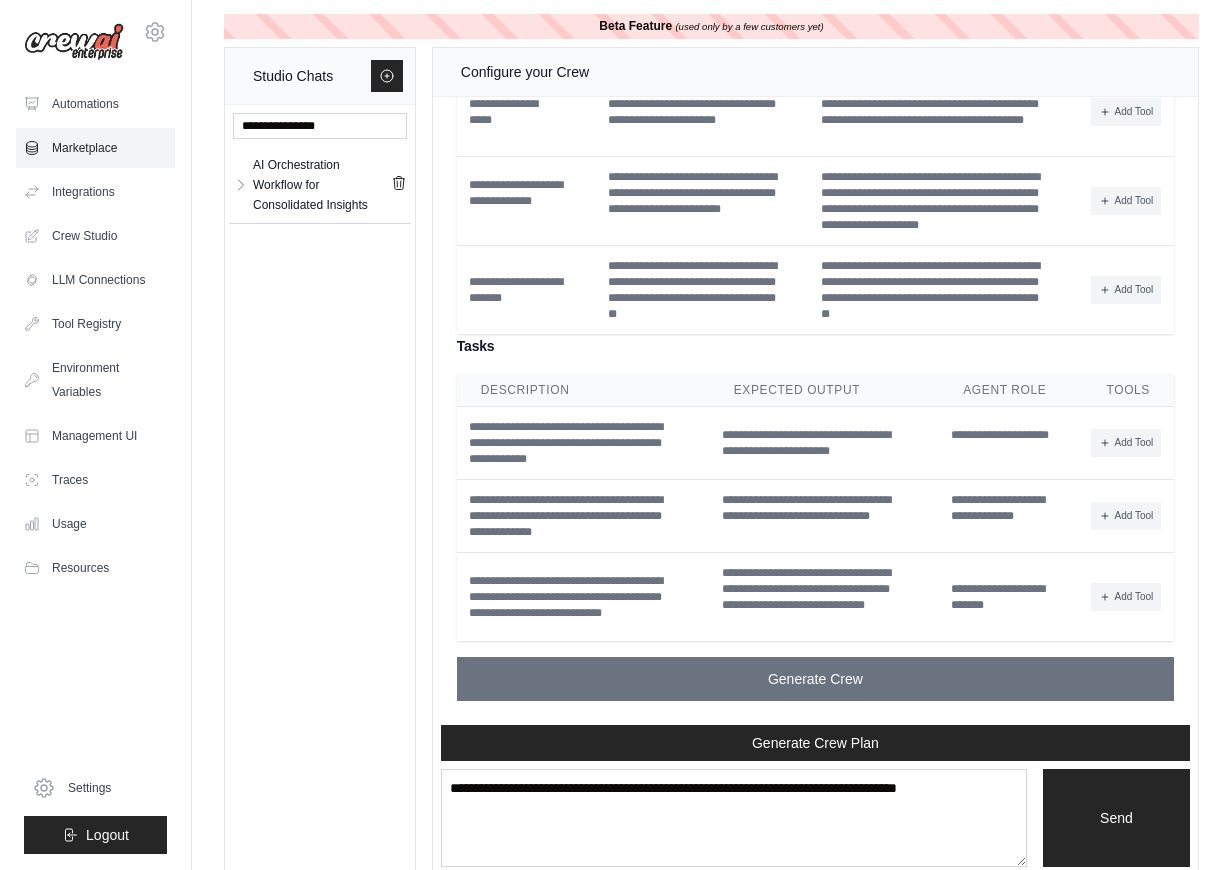 click on "Marketplace" at bounding box center [95, 148] 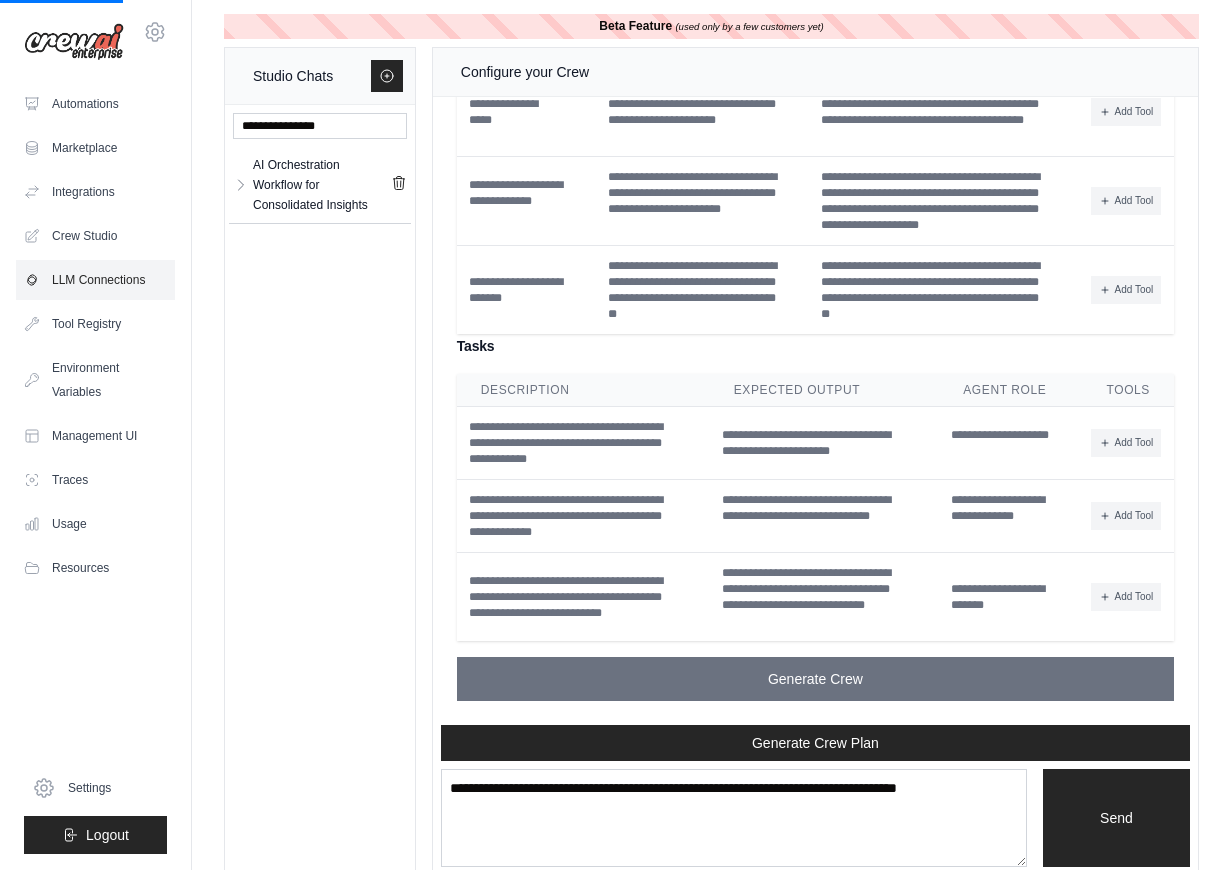 click on "LLM Connections" at bounding box center [95, 280] 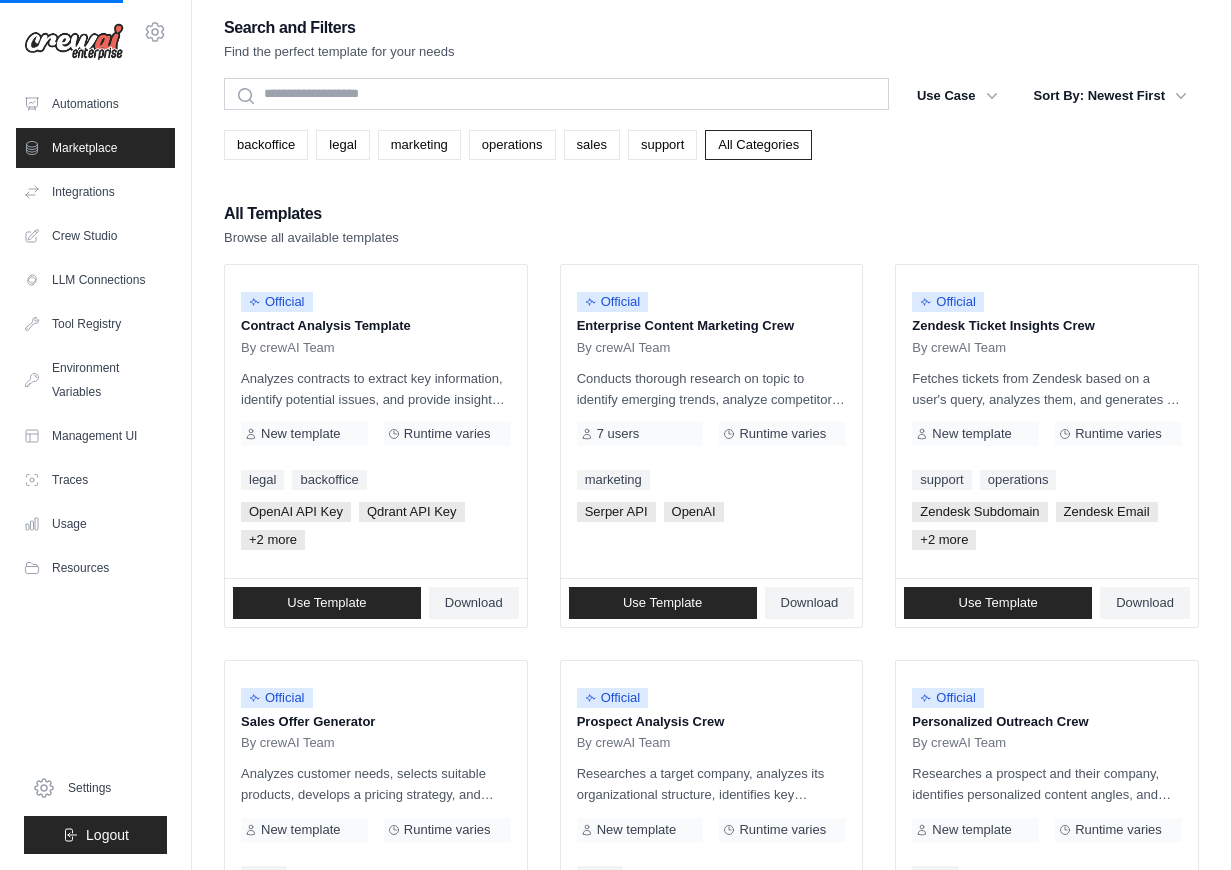 scroll, scrollTop: 0, scrollLeft: 0, axis: both 